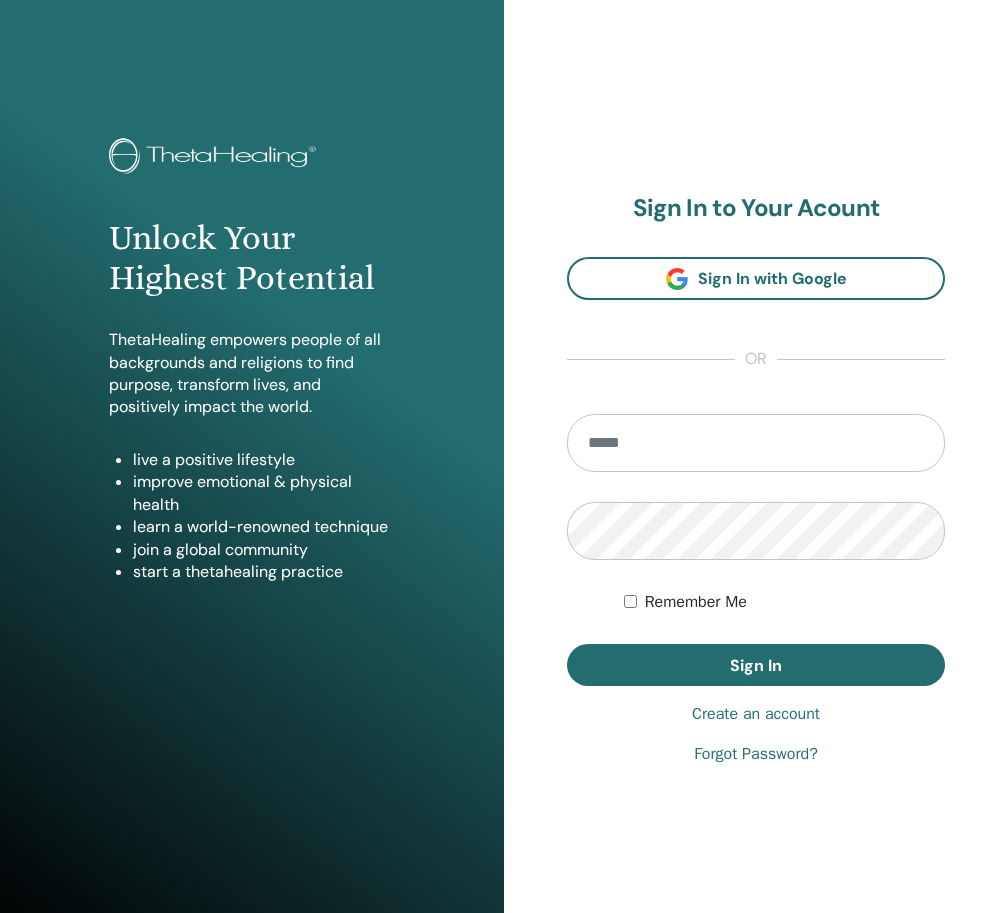 scroll, scrollTop: 0, scrollLeft: 0, axis: both 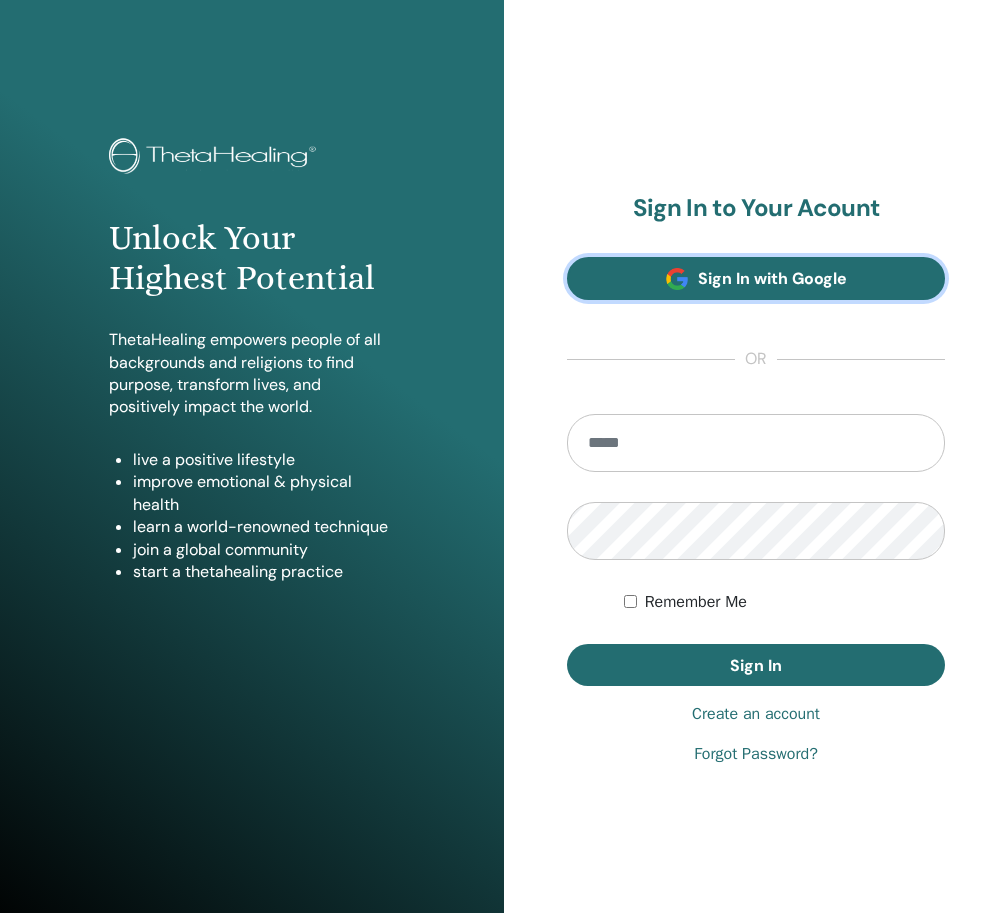 click on "Sign In with Google" at bounding box center [756, 278] 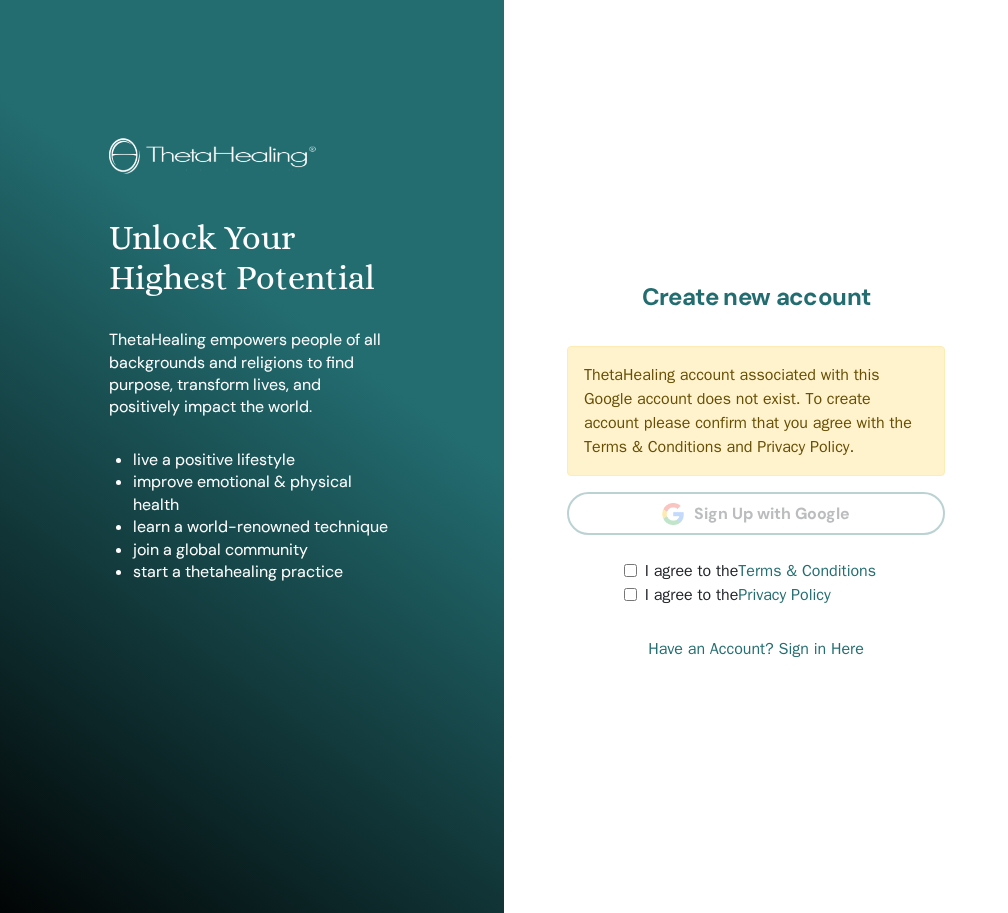 scroll, scrollTop: 0, scrollLeft: 0, axis: both 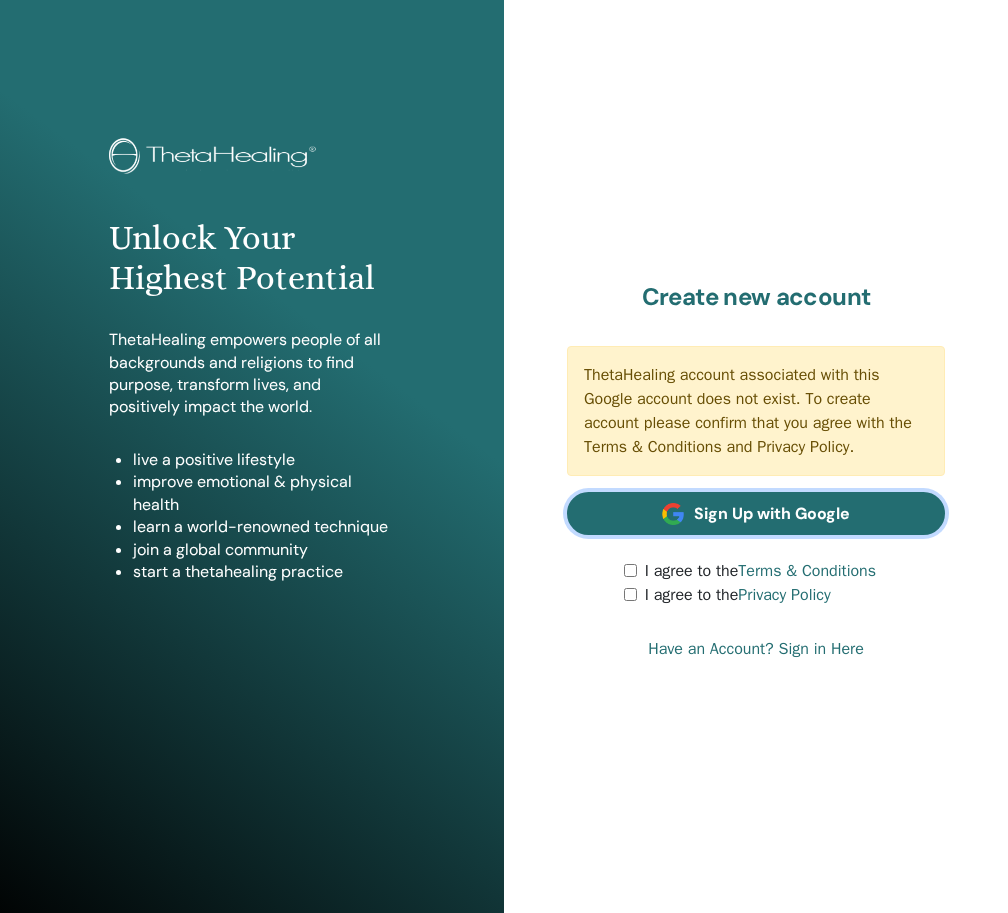 click on "Sign Up with Google" at bounding box center [756, 513] 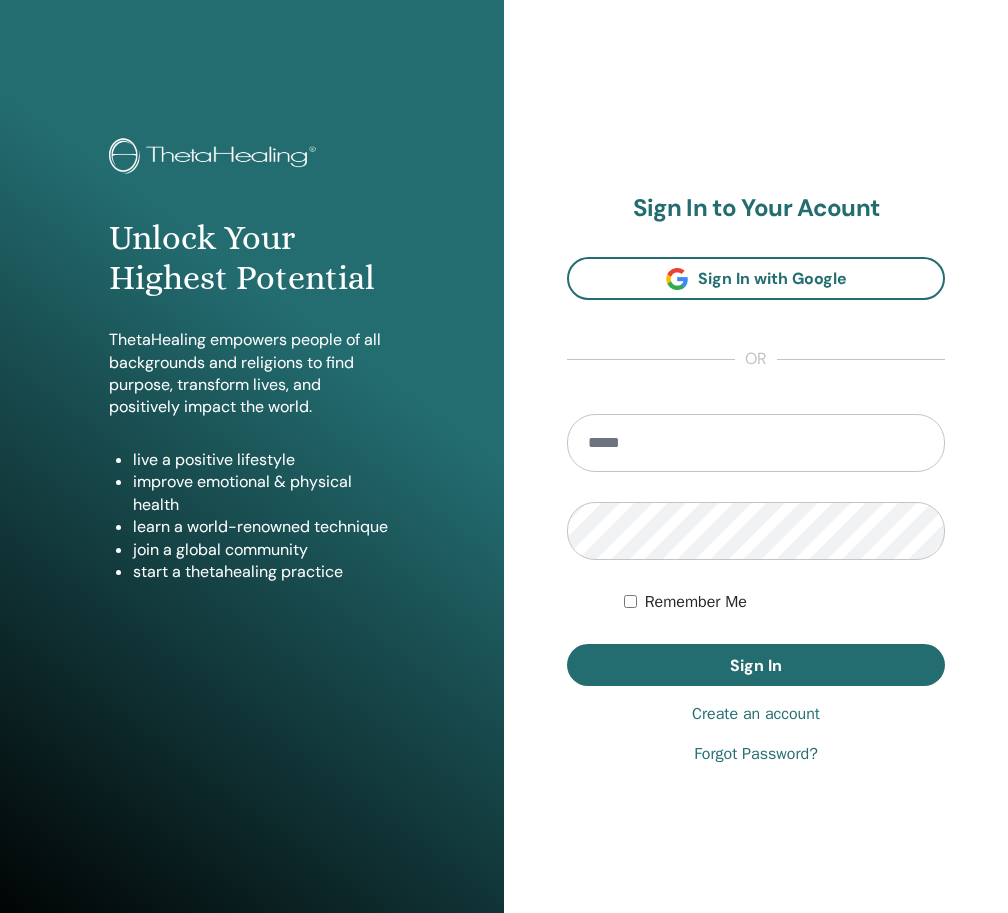 scroll, scrollTop: 0, scrollLeft: 0, axis: both 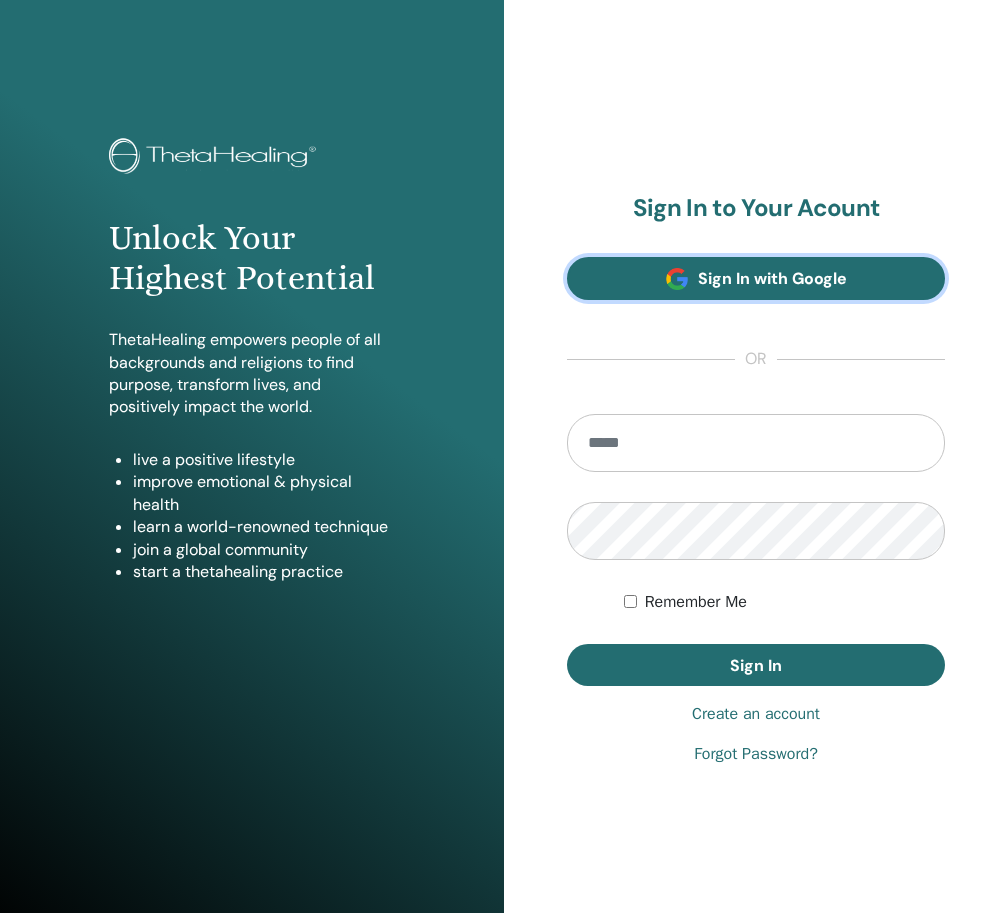 click on "Sign In with Google" at bounding box center (756, 278) 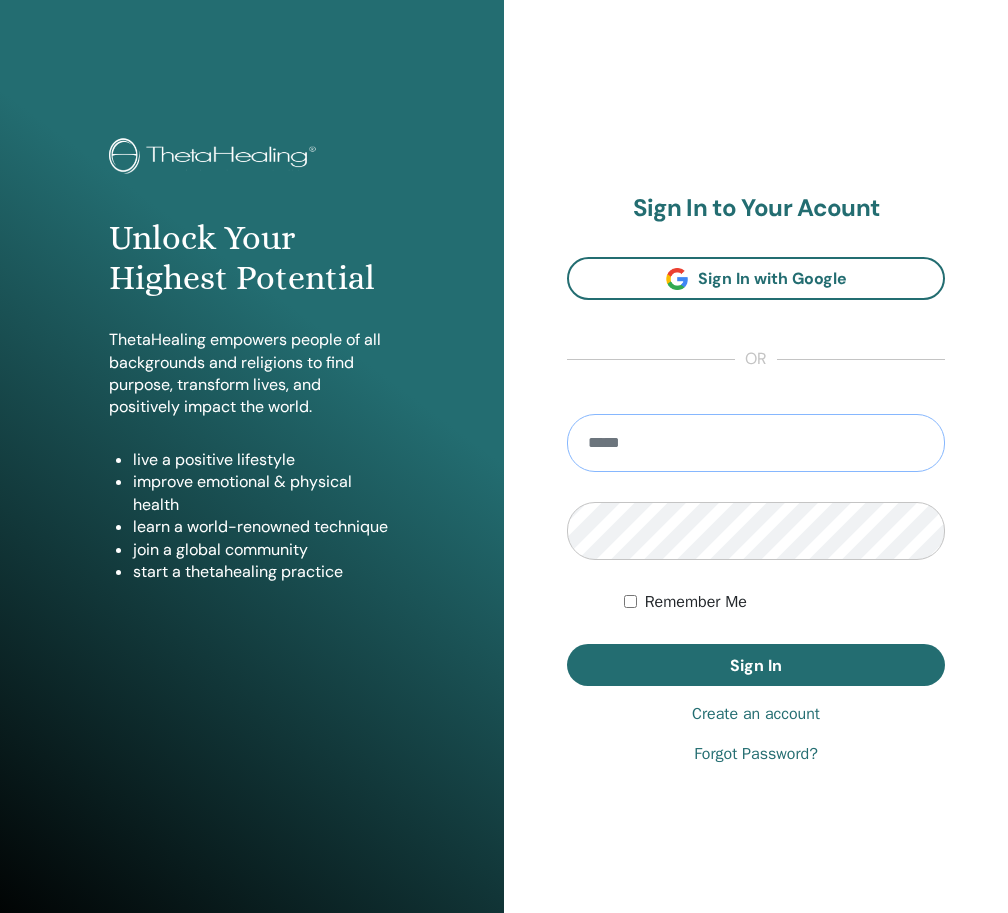 click at bounding box center (756, 443) 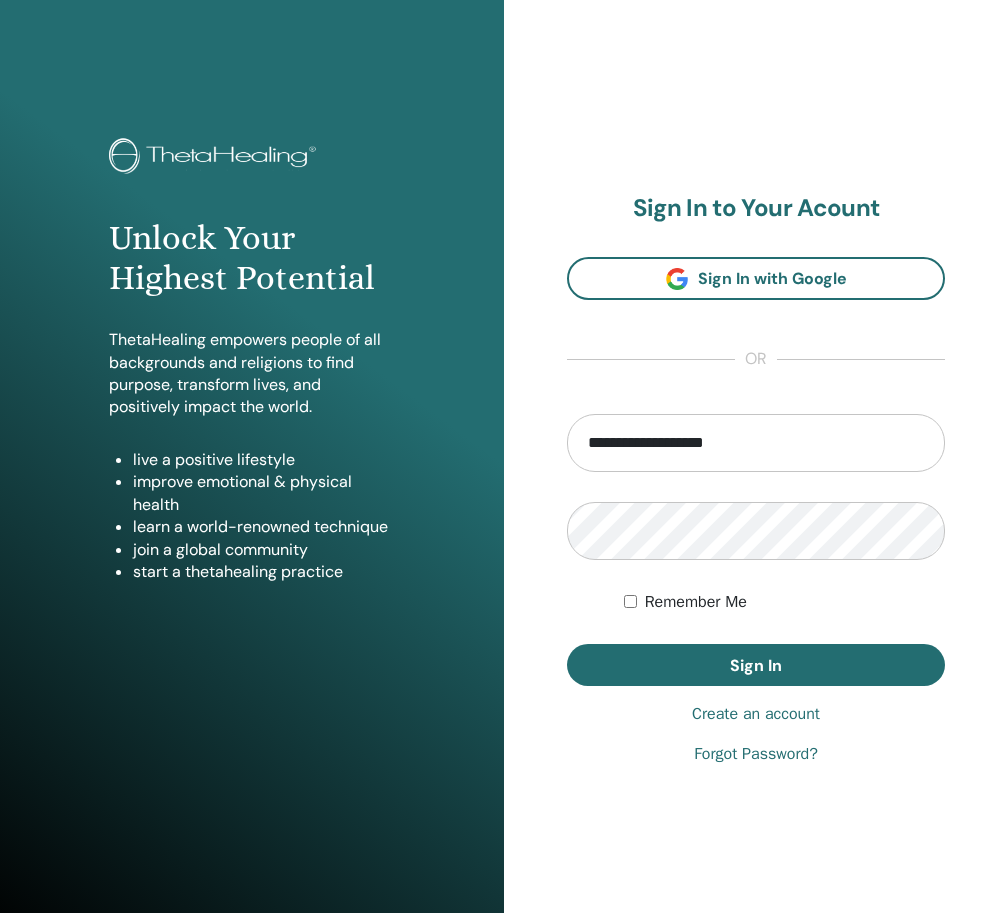 click on "Remember Me" at bounding box center [696, 602] 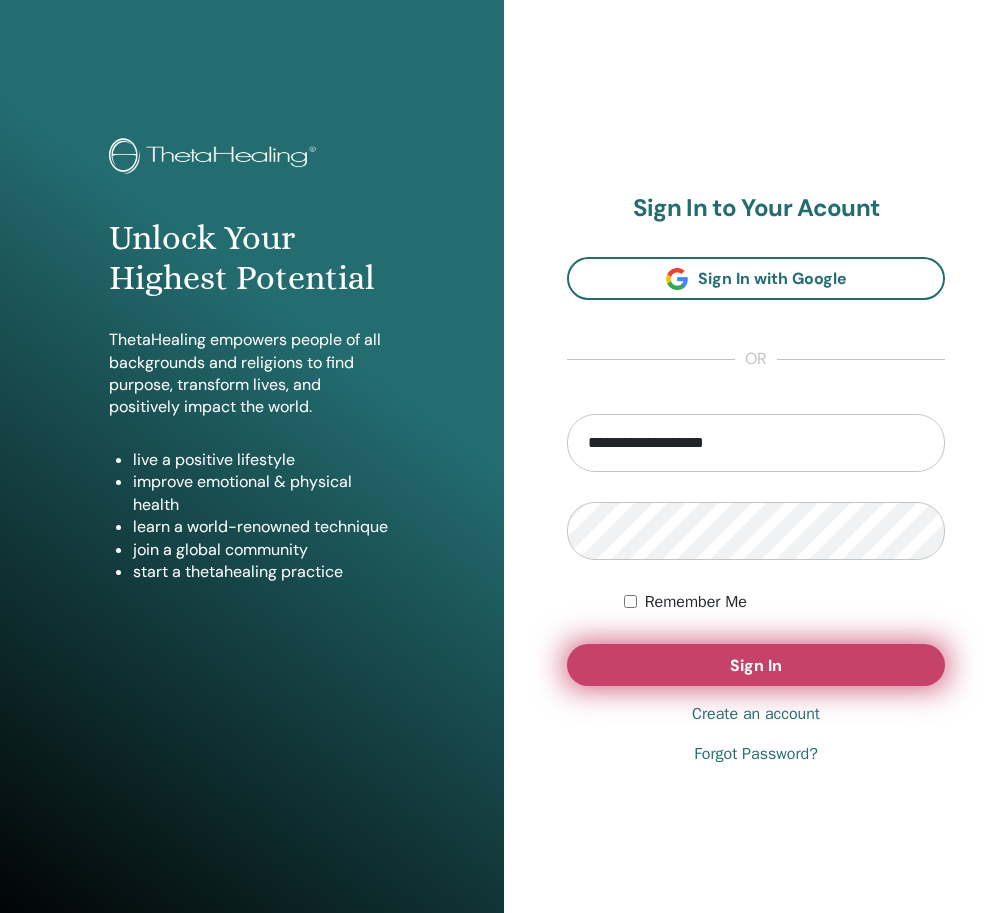 click on "Sign In" at bounding box center [756, 665] 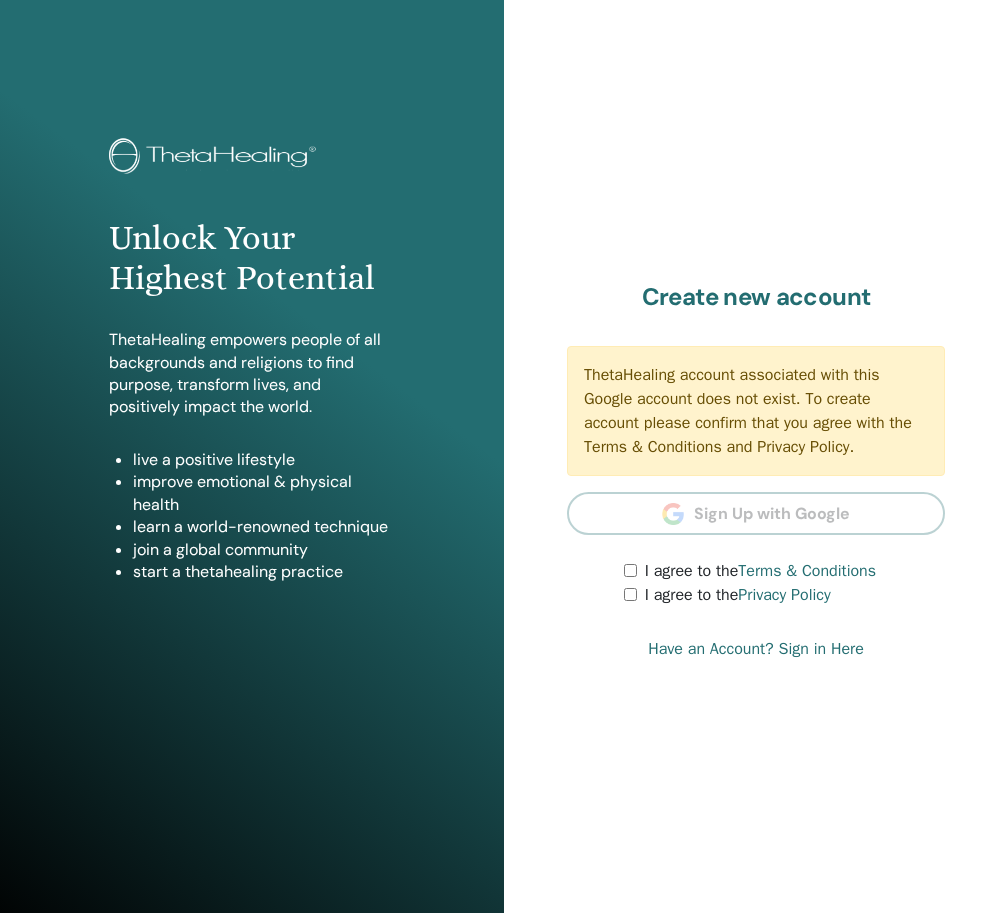 scroll, scrollTop: 0, scrollLeft: 0, axis: both 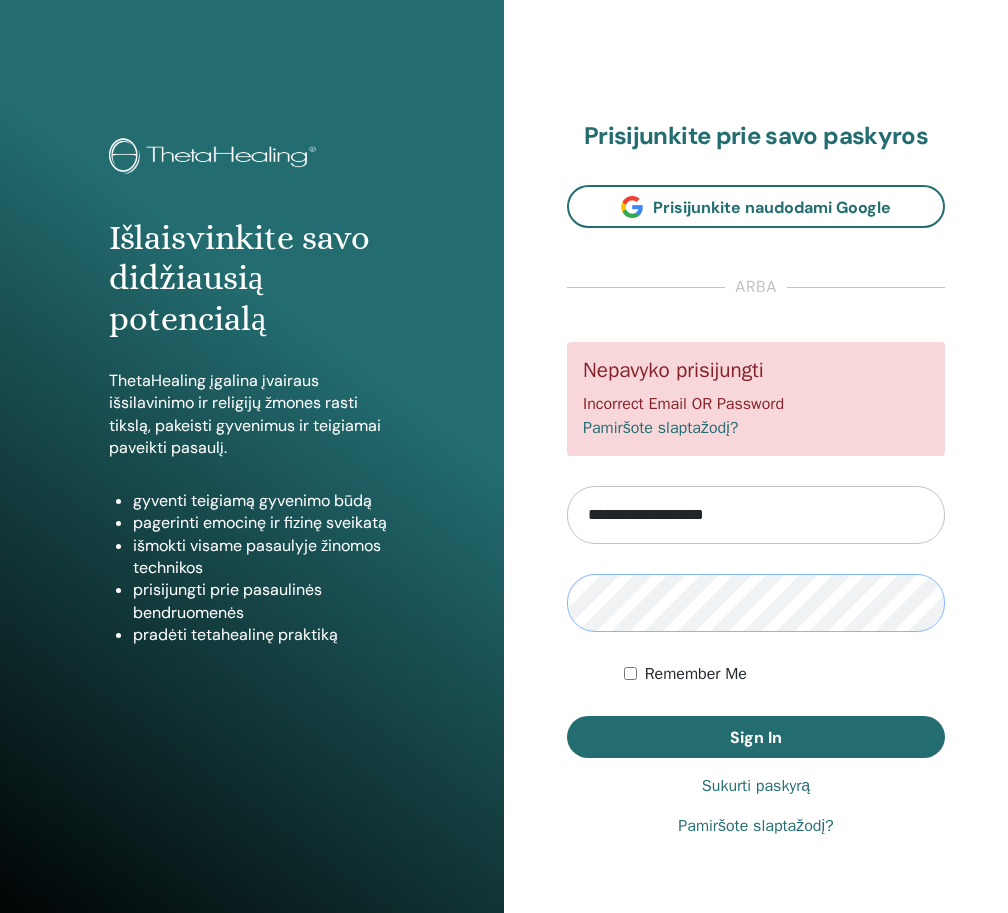click on "Sign In" at bounding box center (756, 737) 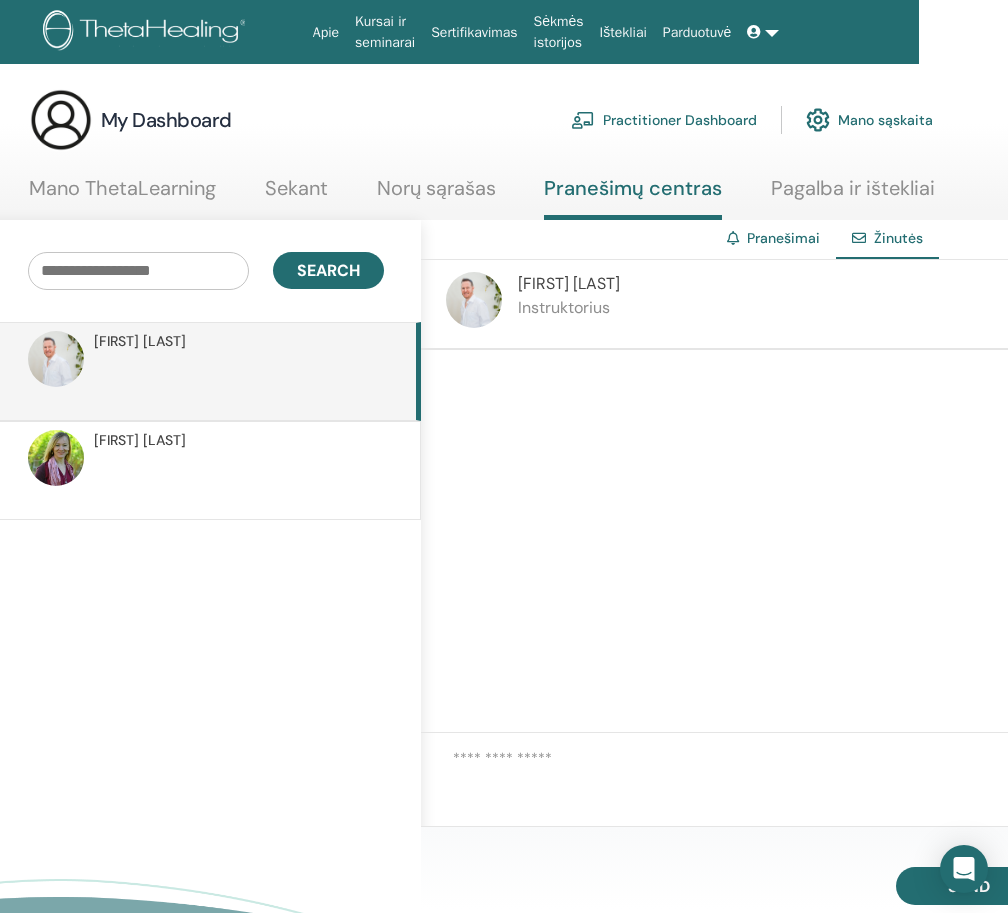 scroll, scrollTop: 38, scrollLeft: 89, axis: both 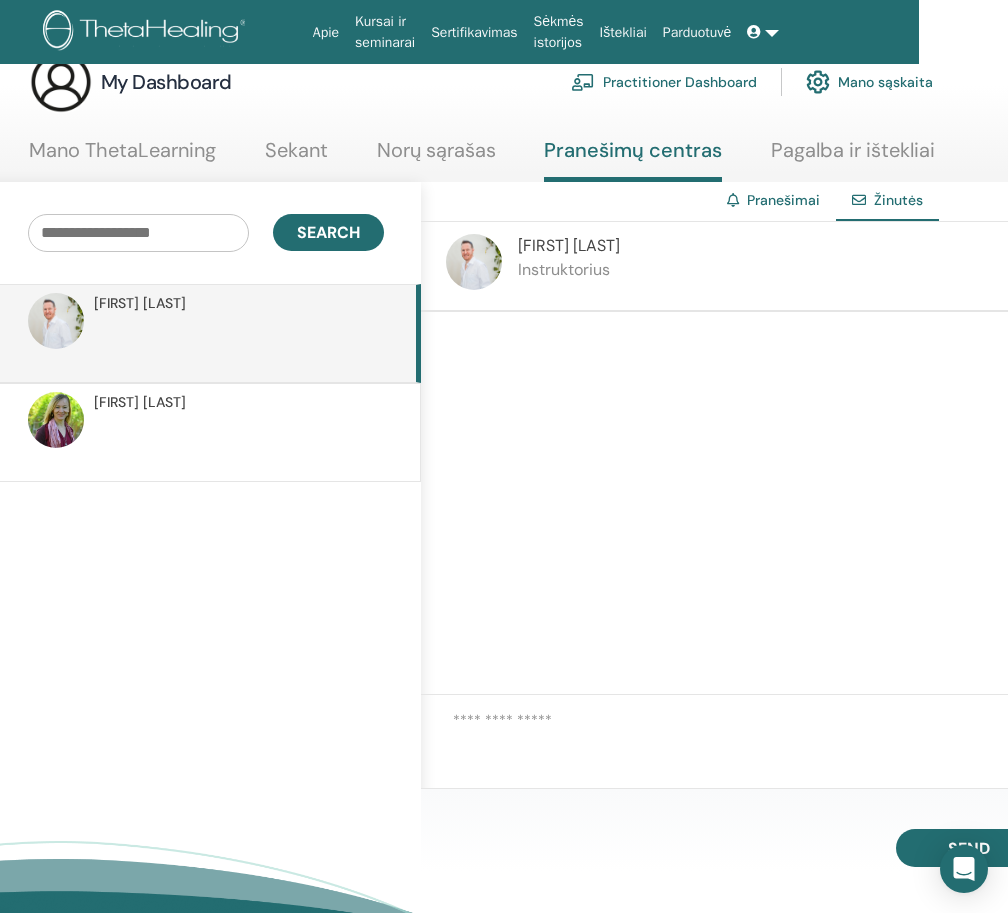 click at bounding box center (239, 443) 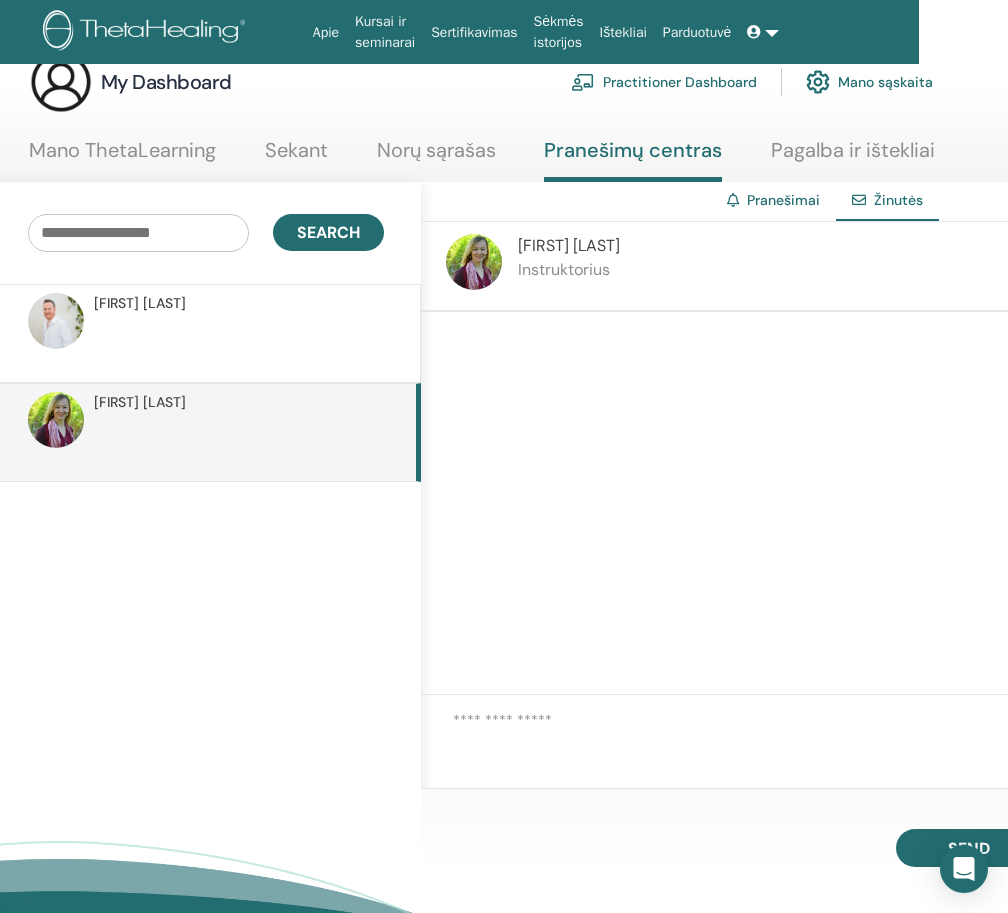 click at bounding box center [239, 344] 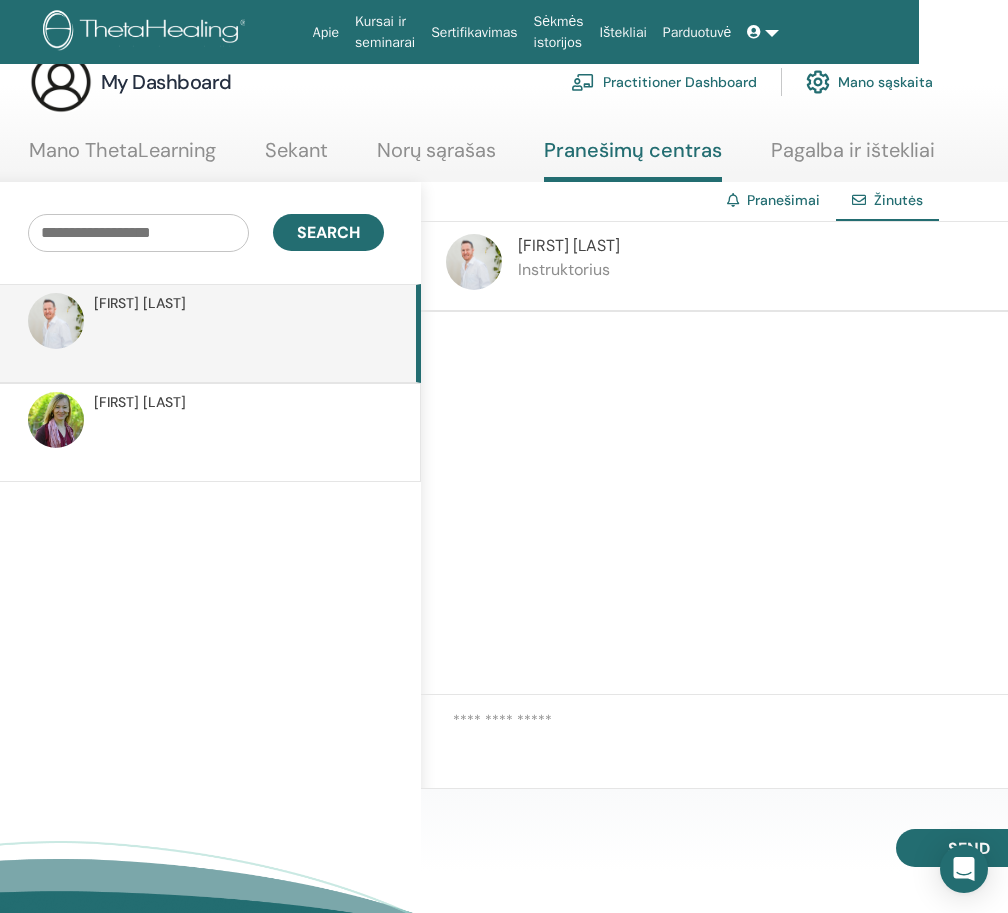 click at bounding box center [782, 740] 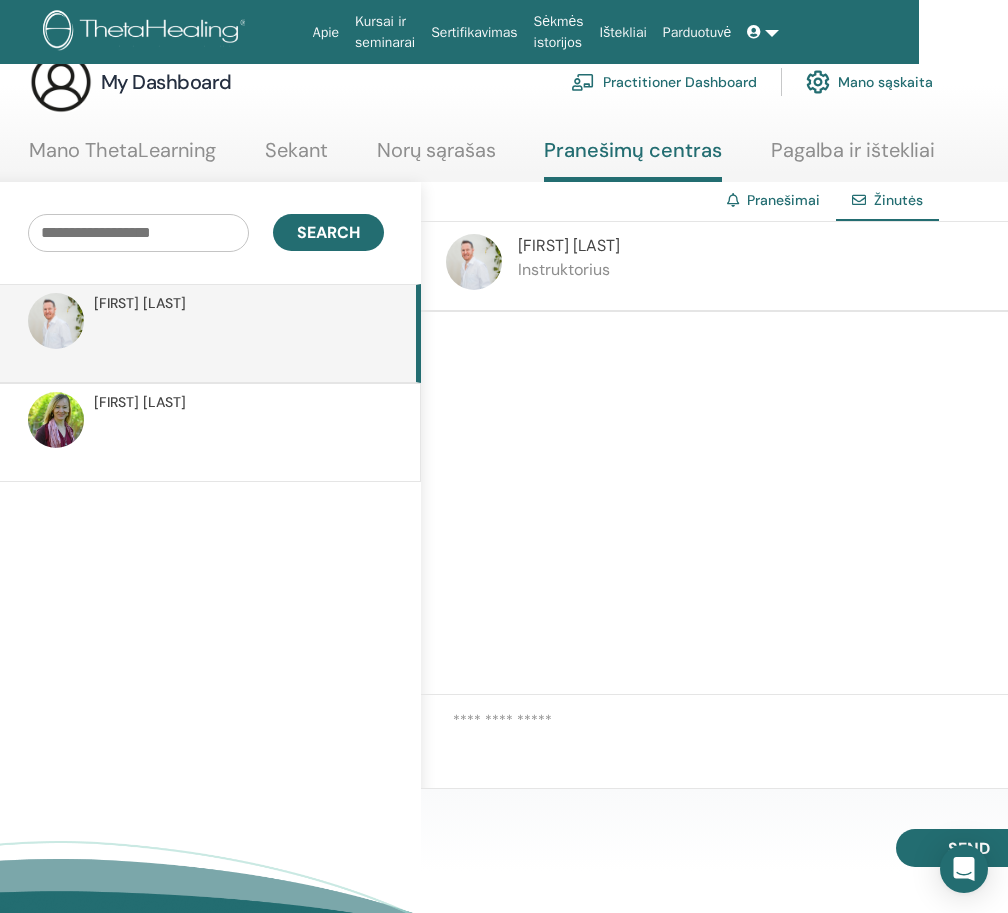 click at bounding box center (782, 740) 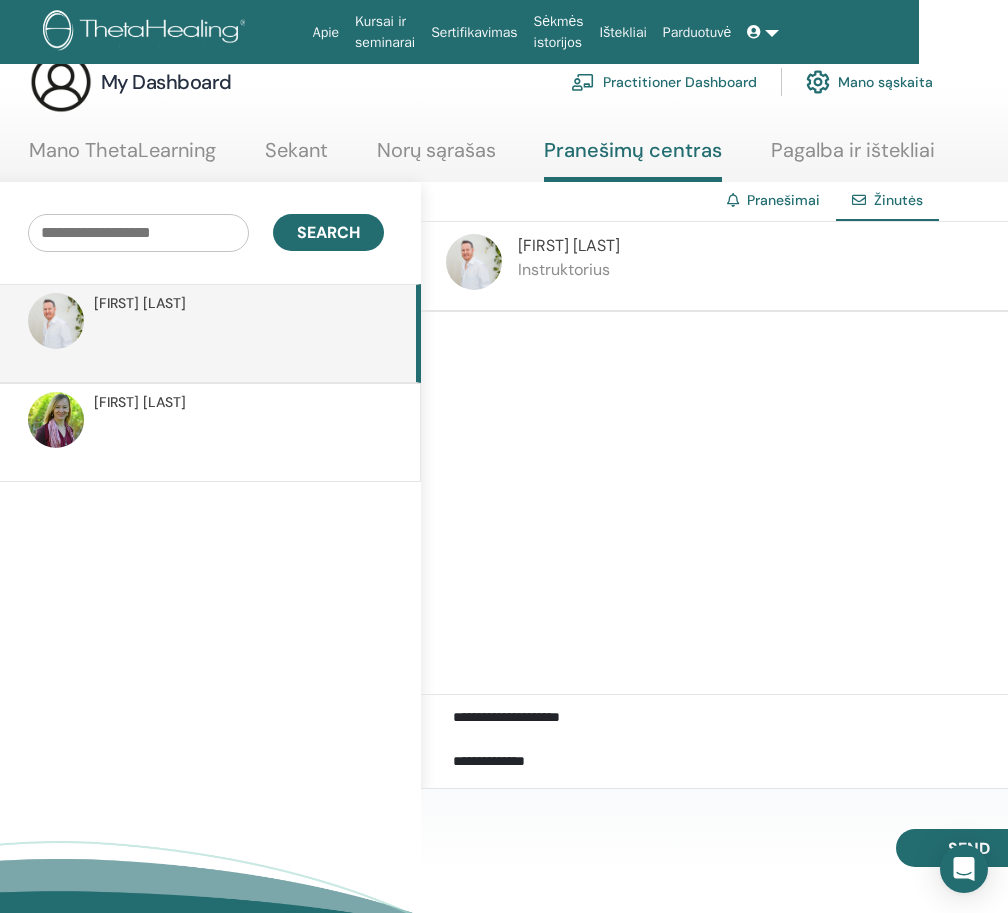 scroll, scrollTop: 199, scrollLeft: 0, axis: vertical 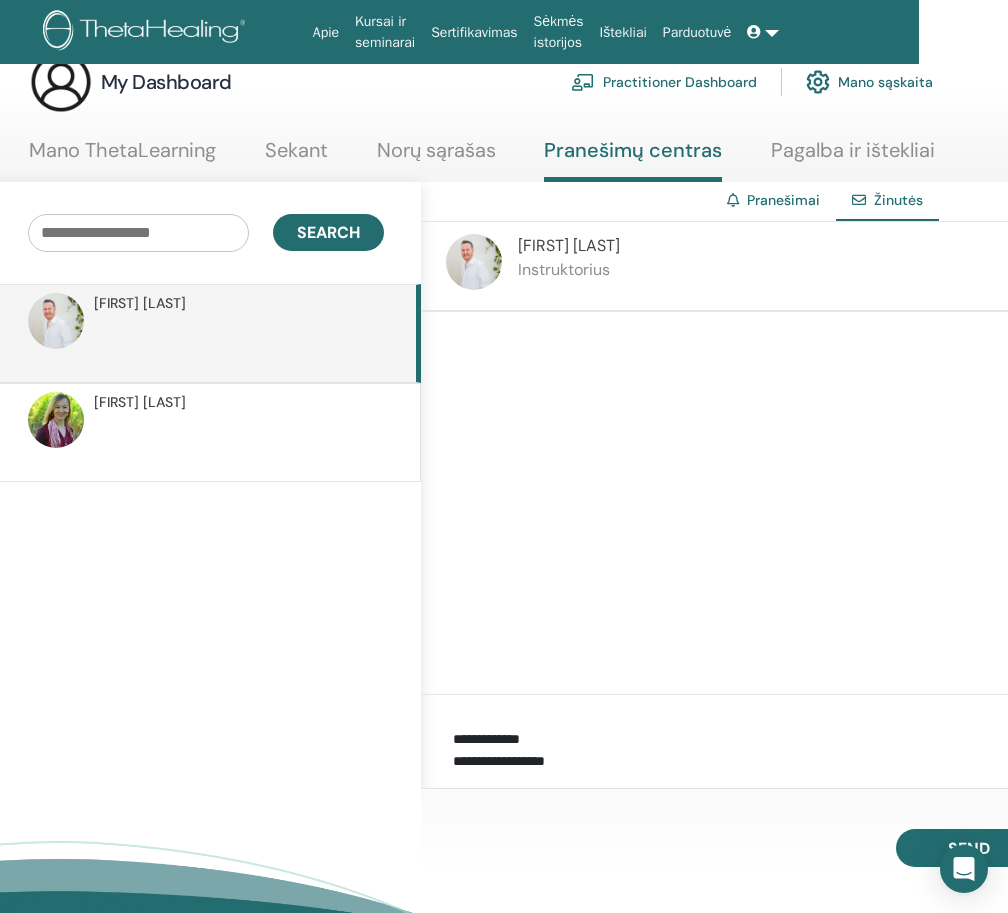 type on "**********" 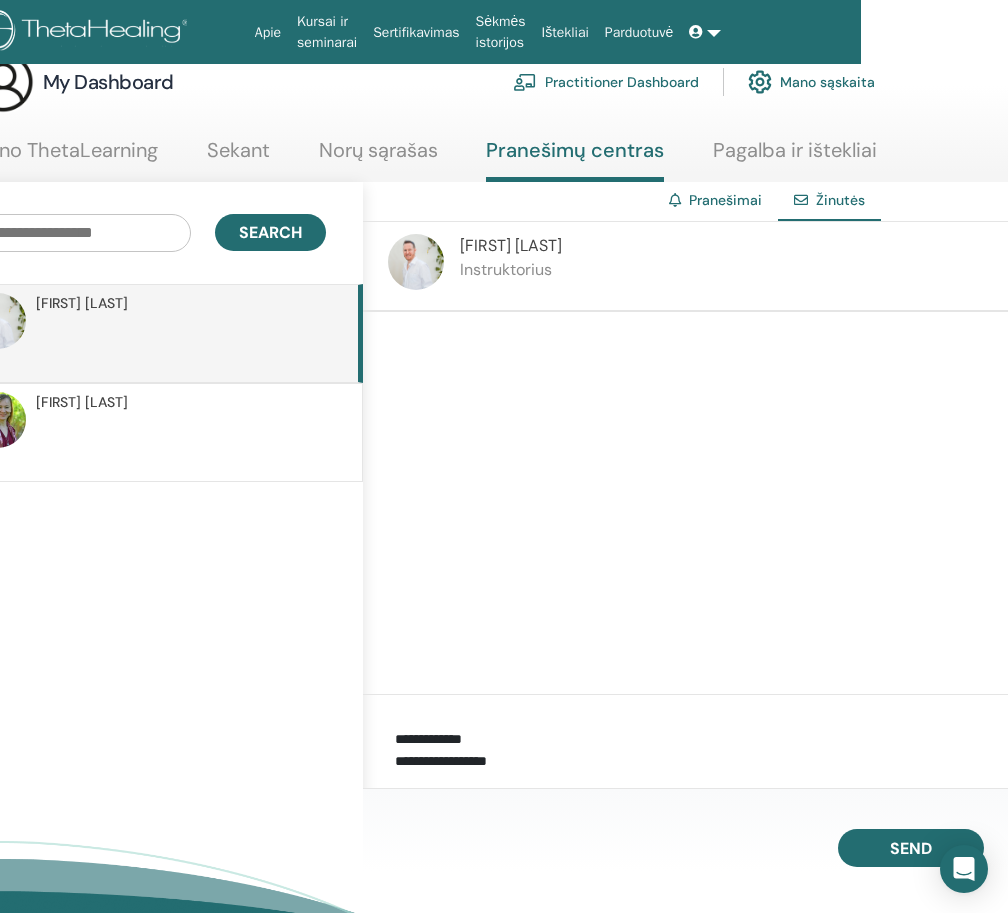 scroll, scrollTop: 38, scrollLeft: 164, axis: both 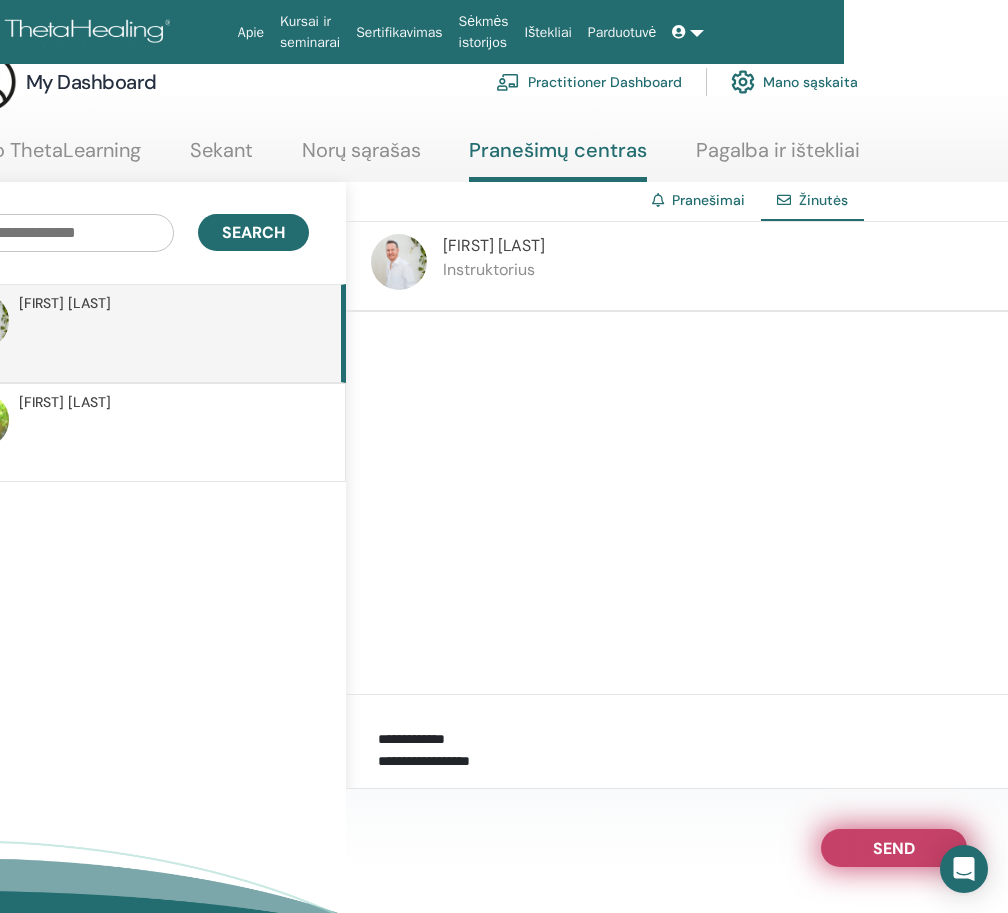 click on "Send" at bounding box center (894, 848) 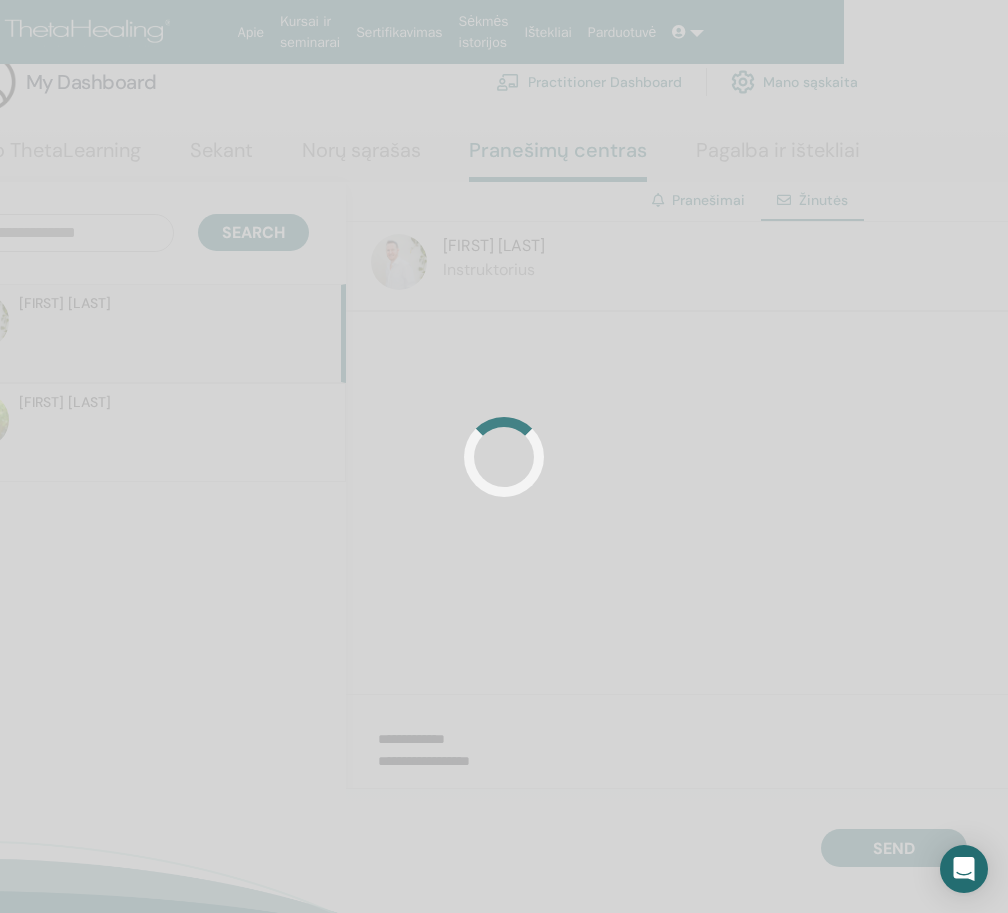 type 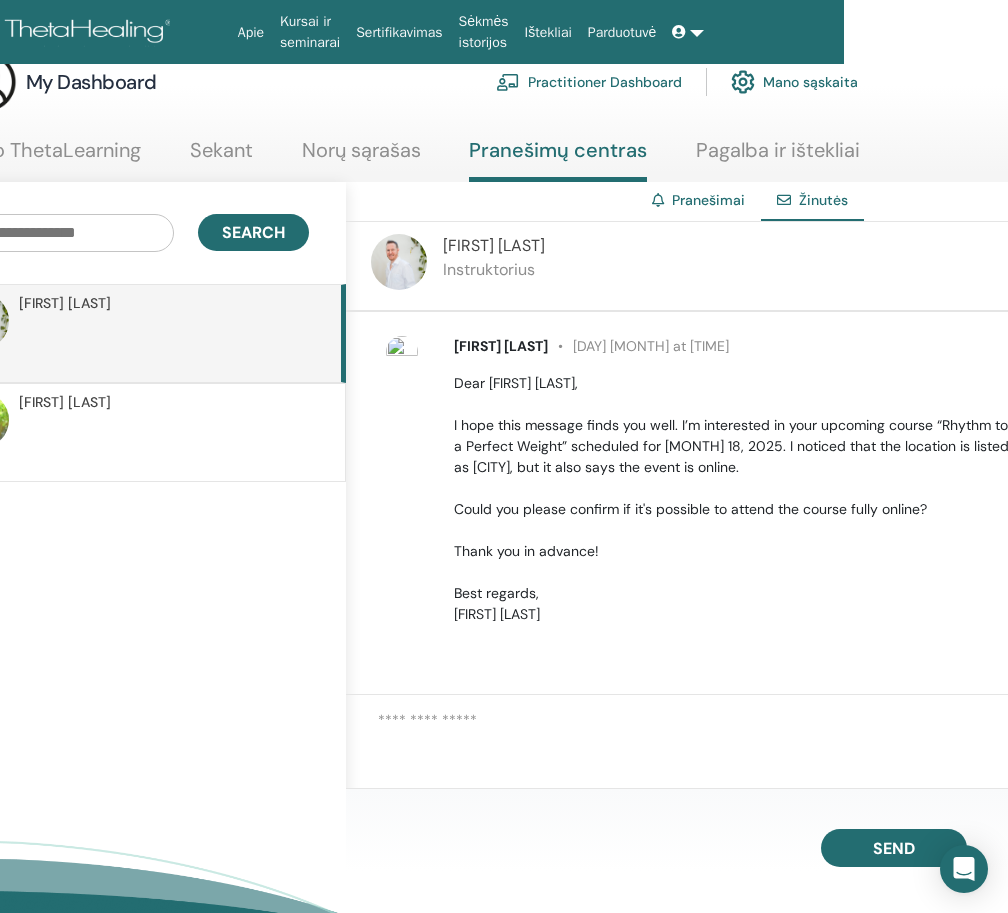 scroll, scrollTop: 38, scrollLeft: 53, axis: both 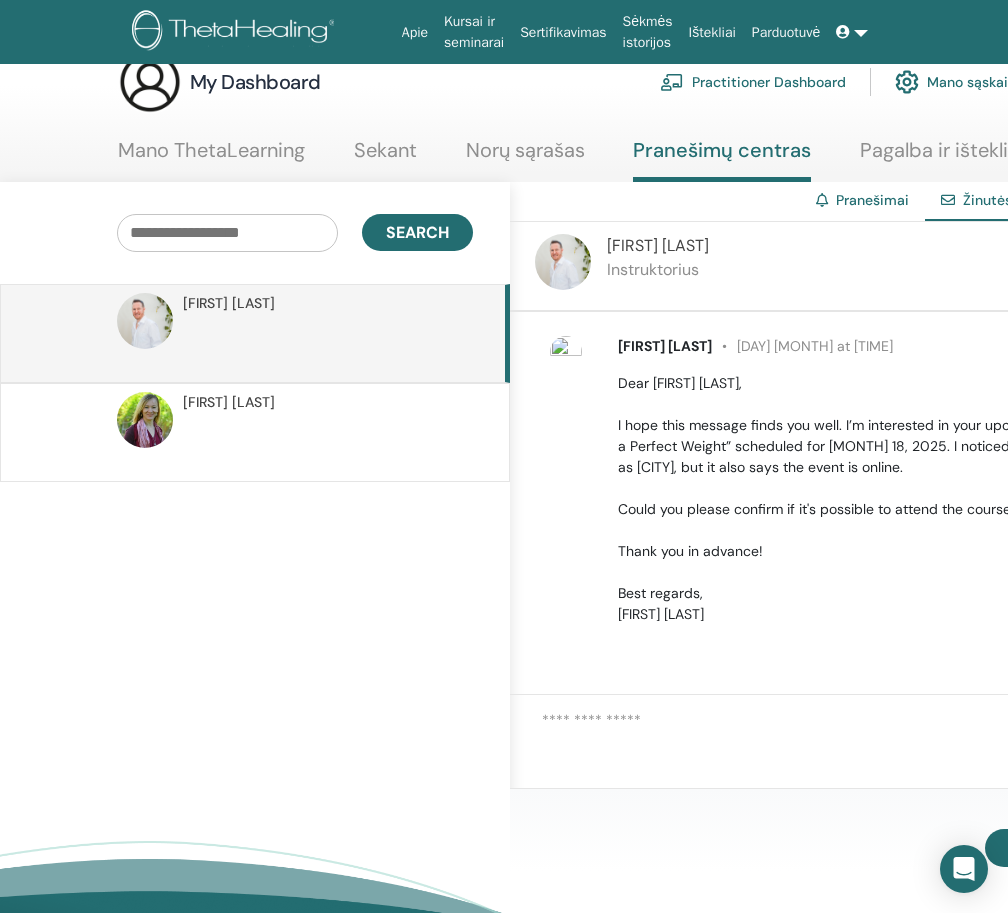 click at bounding box center (566, 352) 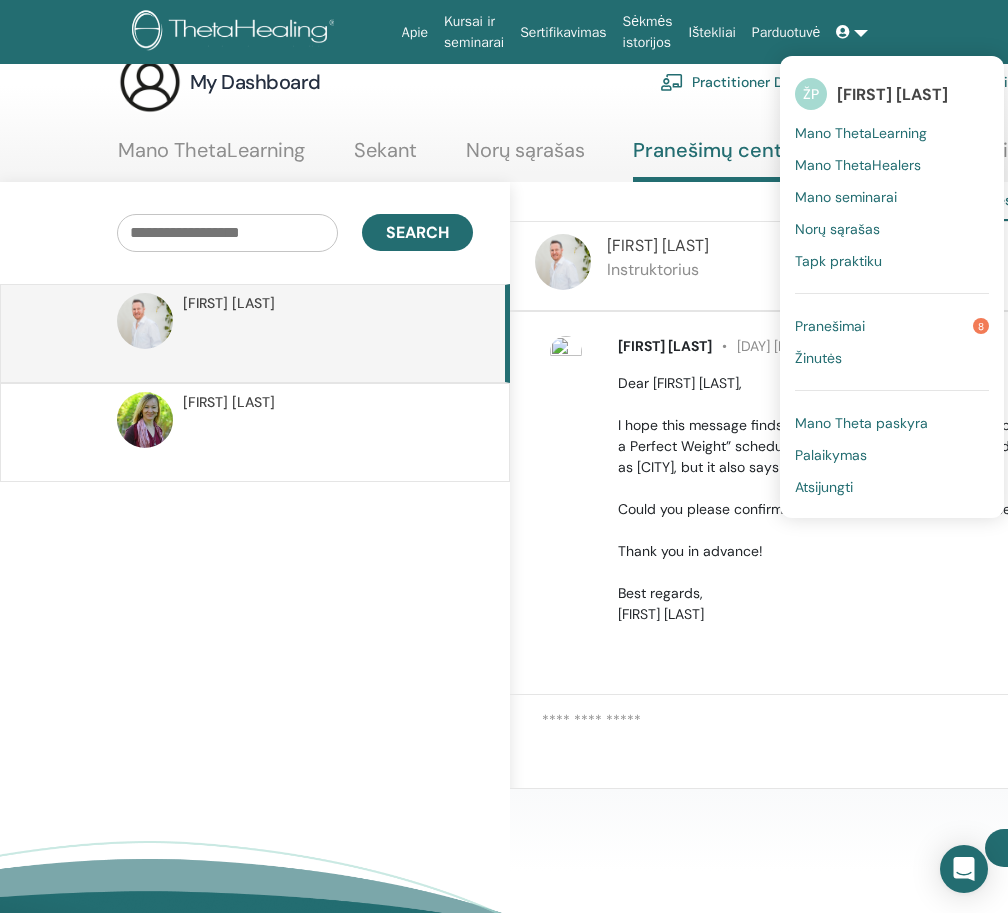click on "ŽP" at bounding box center (811, 94) 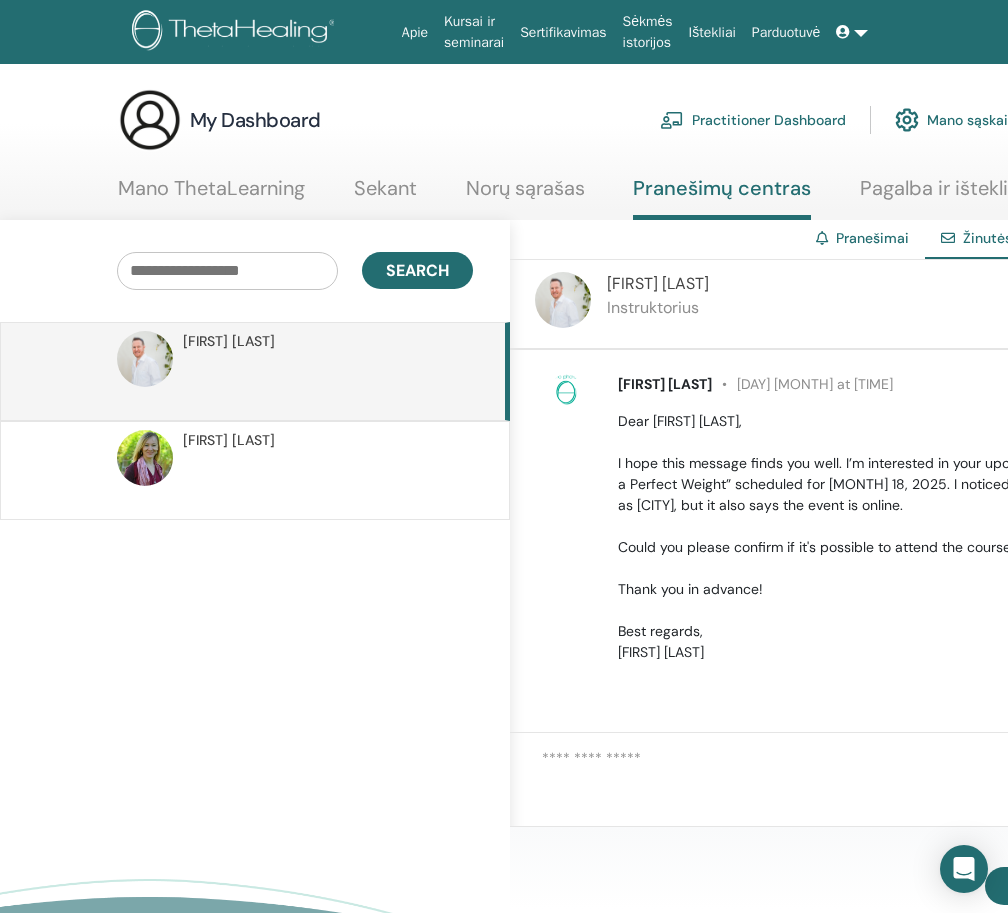 scroll, scrollTop: 0, scrollLeft: 192, axis: horizontal 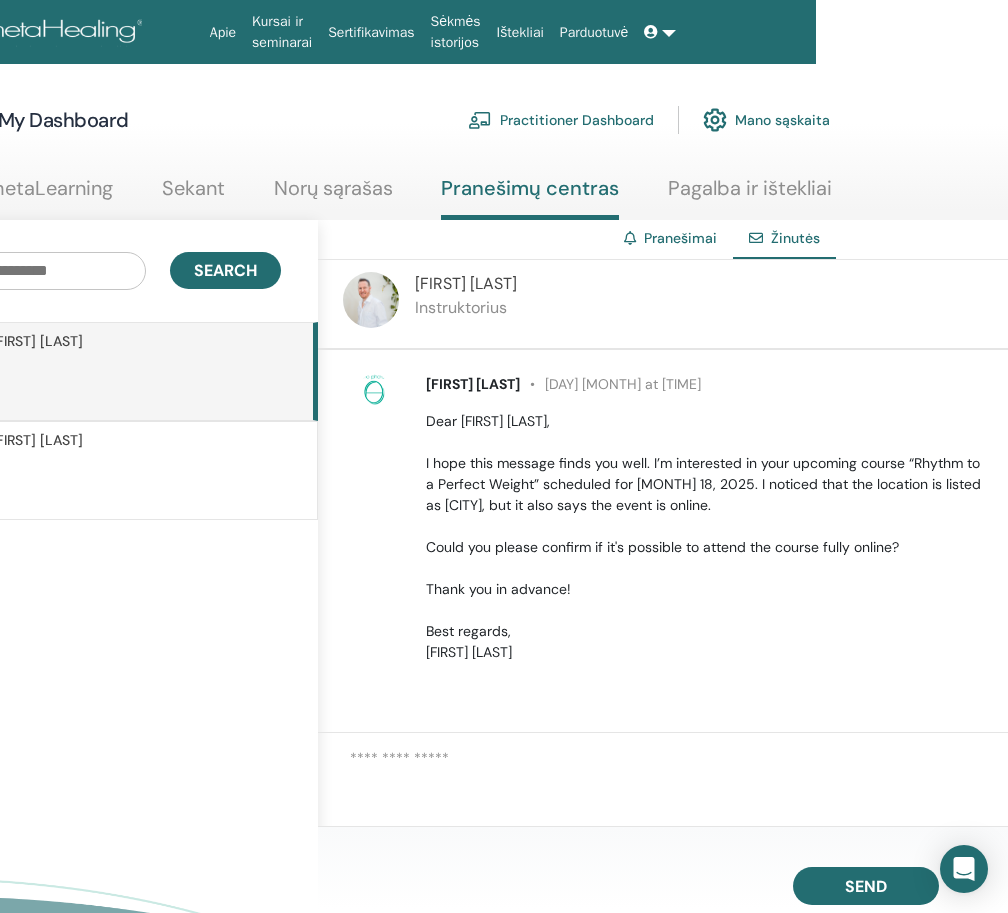 click at bounding box center (660, 32) 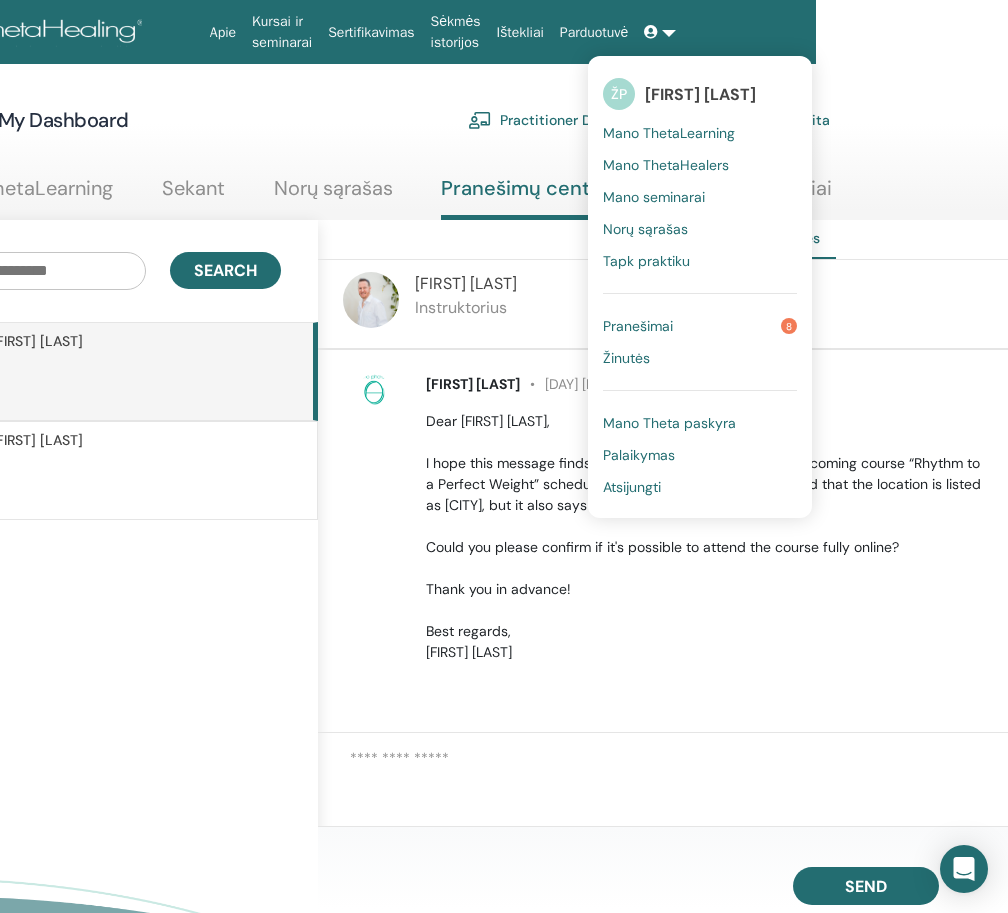 click on "Mano Theta paskyra" at bounding box center (669, 423) 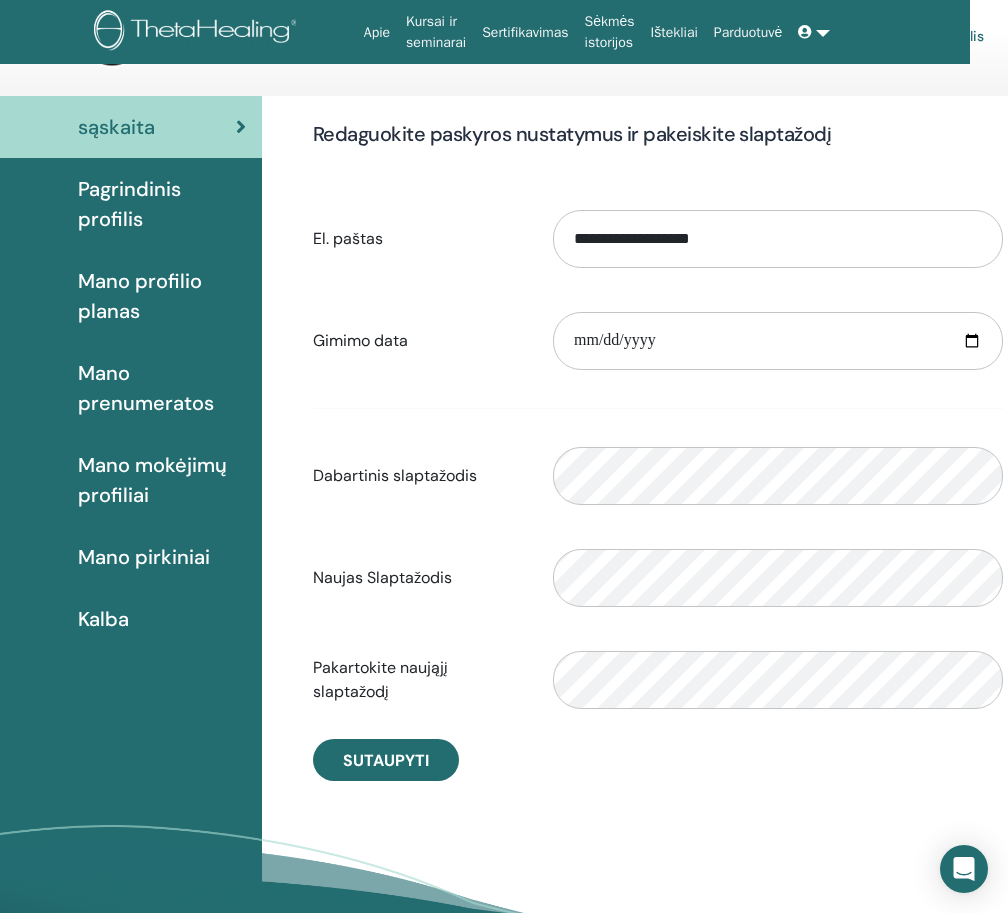 scroll, scrollTop: 0, scrollLeft: 38, axis: horizontal 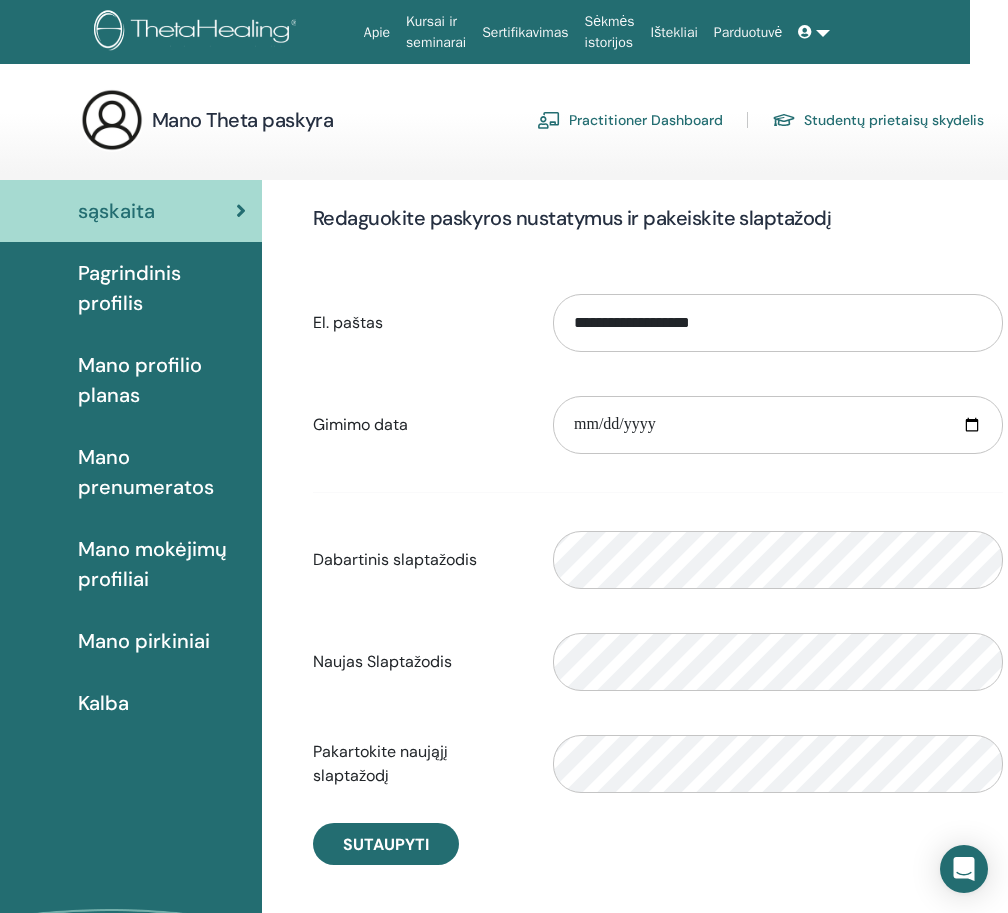 click on "Pagrindinis profilis" at bounding box center [162, 288] 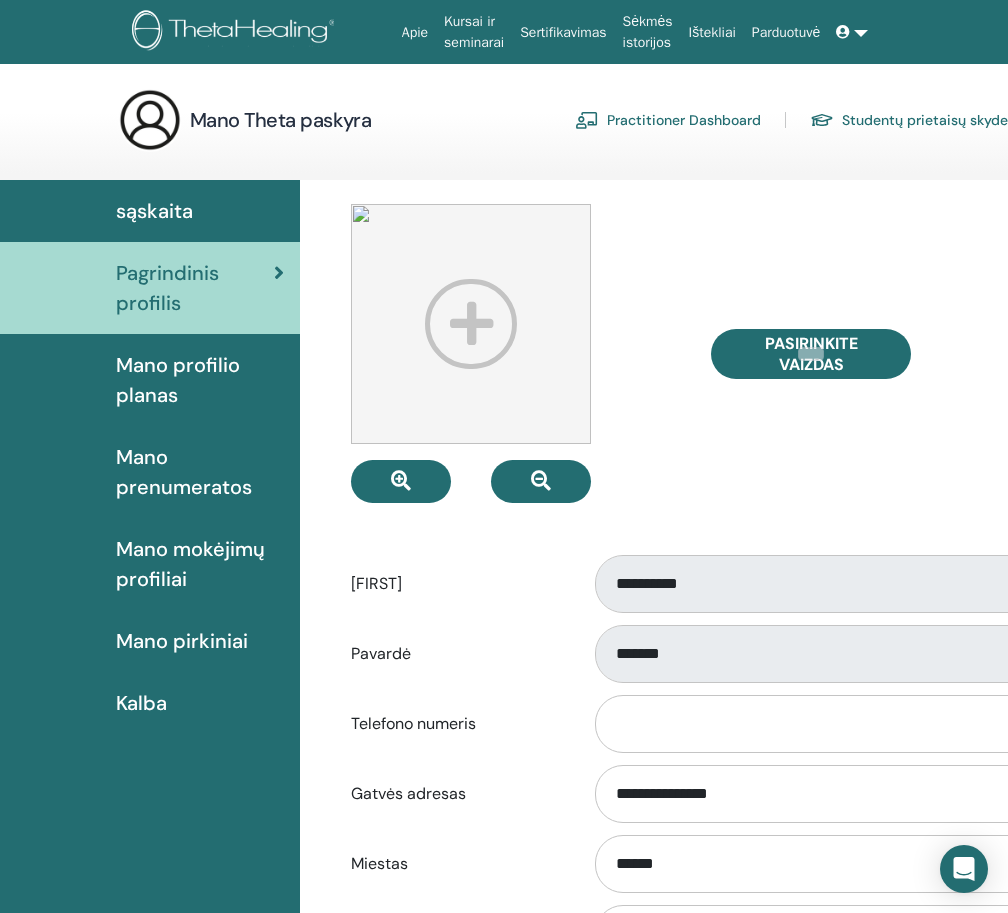 scroll, scrollTop: 0, scrollLeft: 0, axis: both 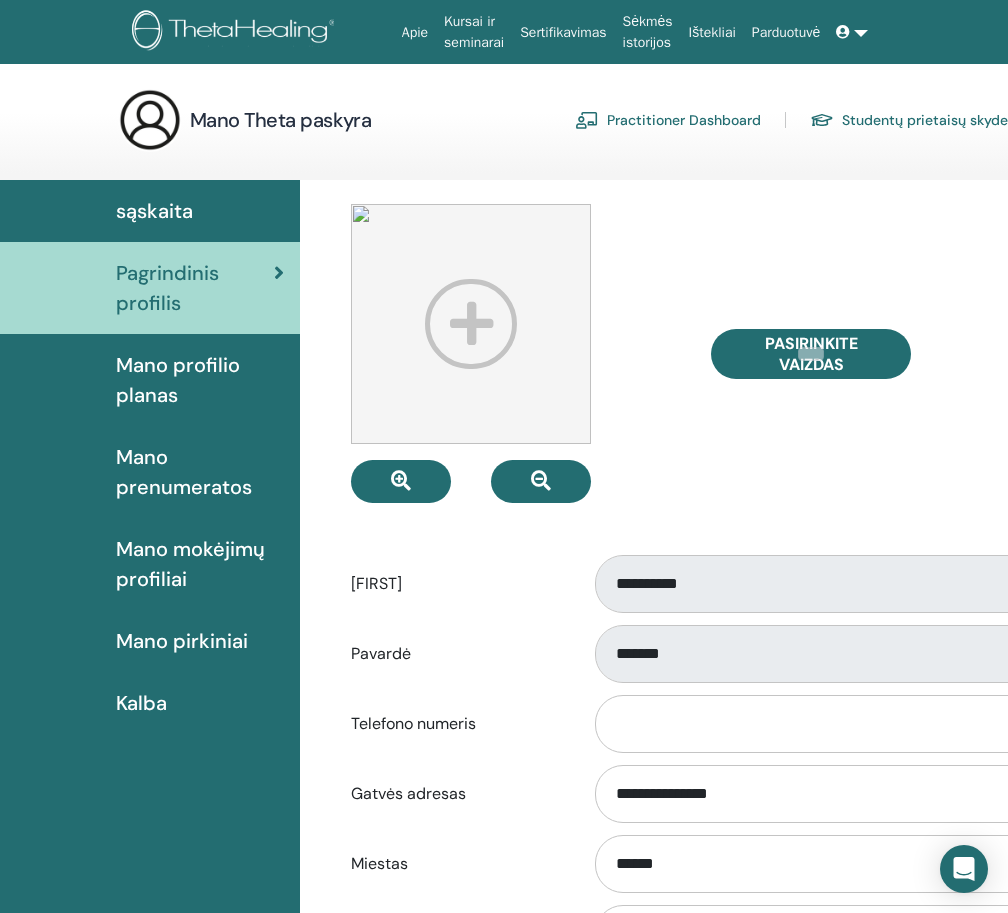 click at bounding box center [471, 324] 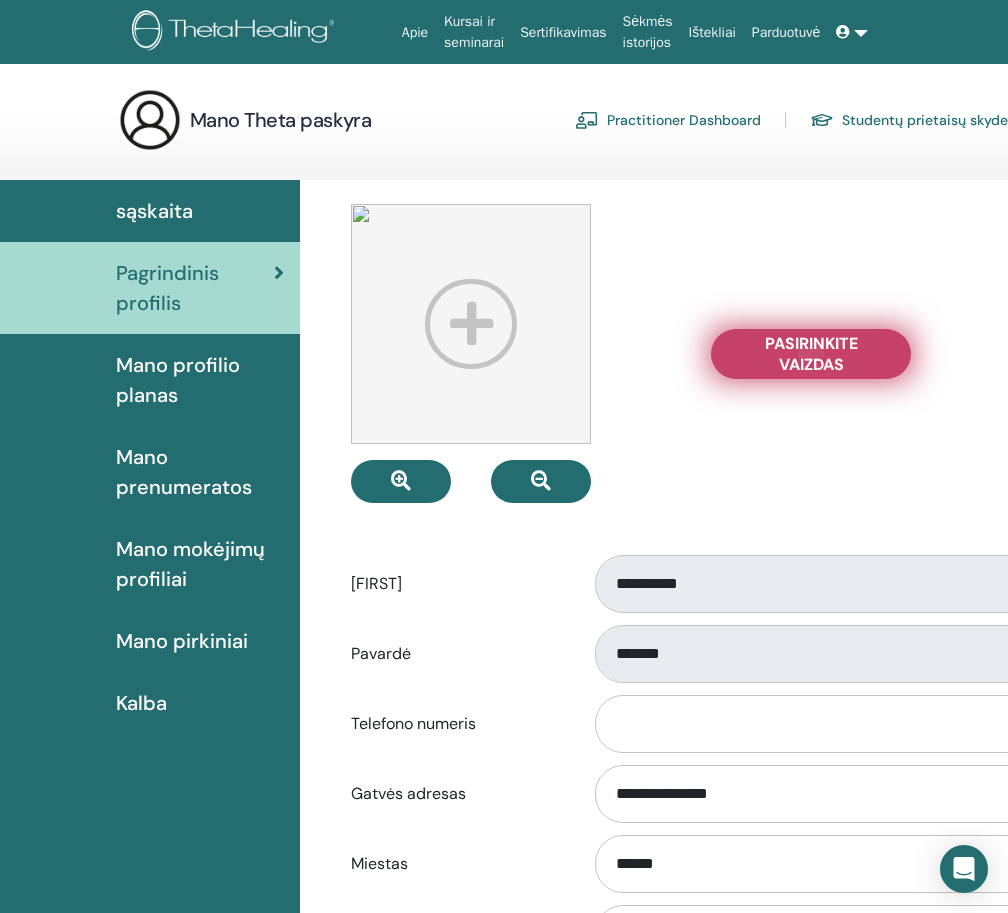 click on "Pasirinkite Vaizdas" at bounding box center [811, 354] 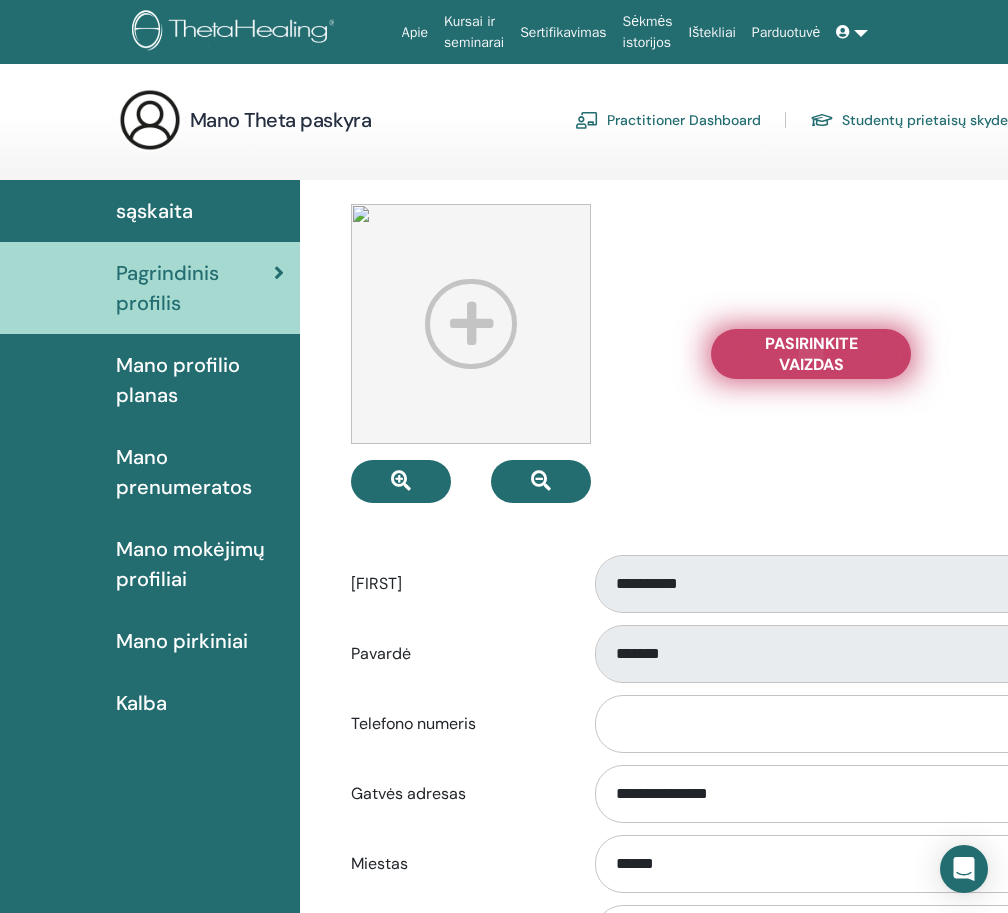 type on "**********" 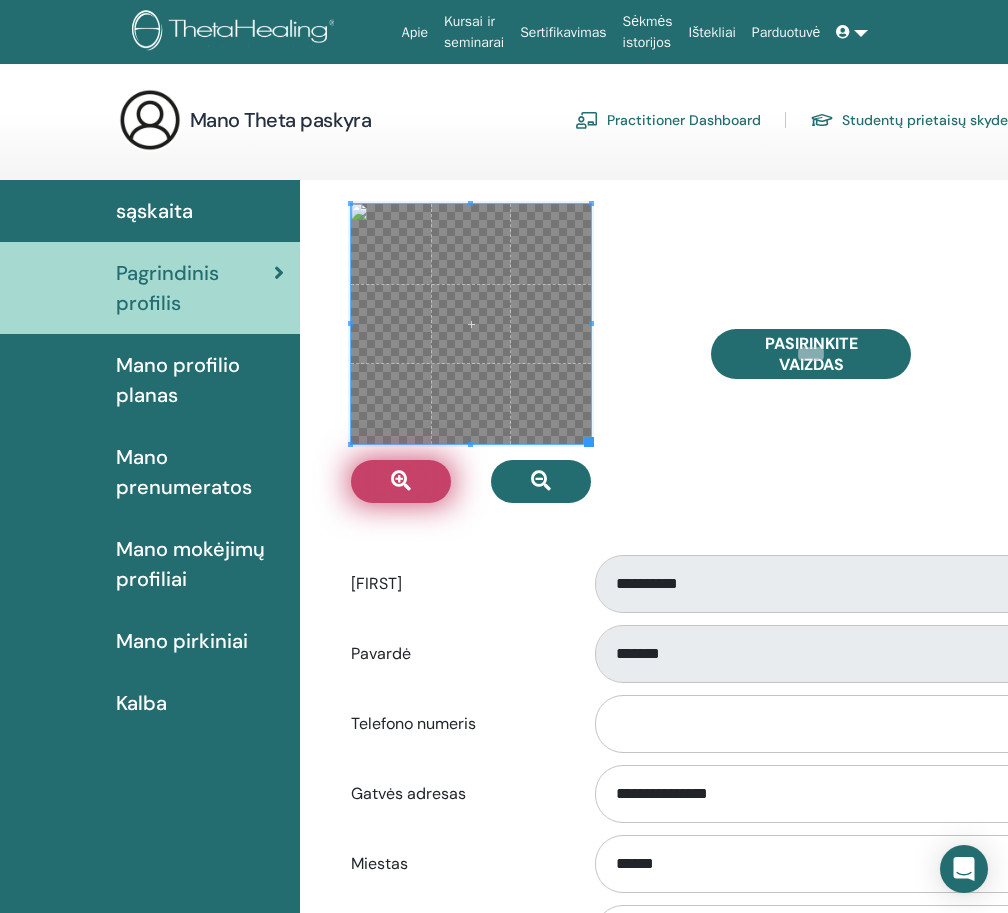 click at bounding box center [401, 481] 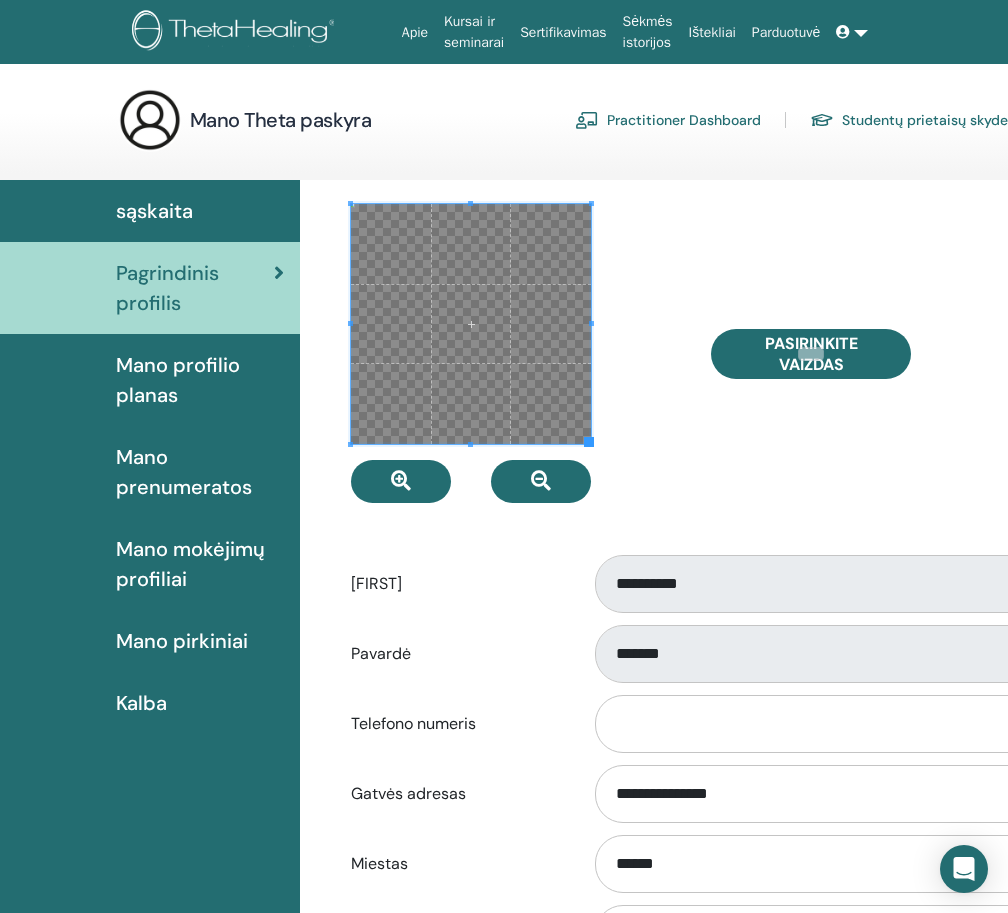 click on "Pasirinkite Vaizdas" at bounding box center (876, 353) 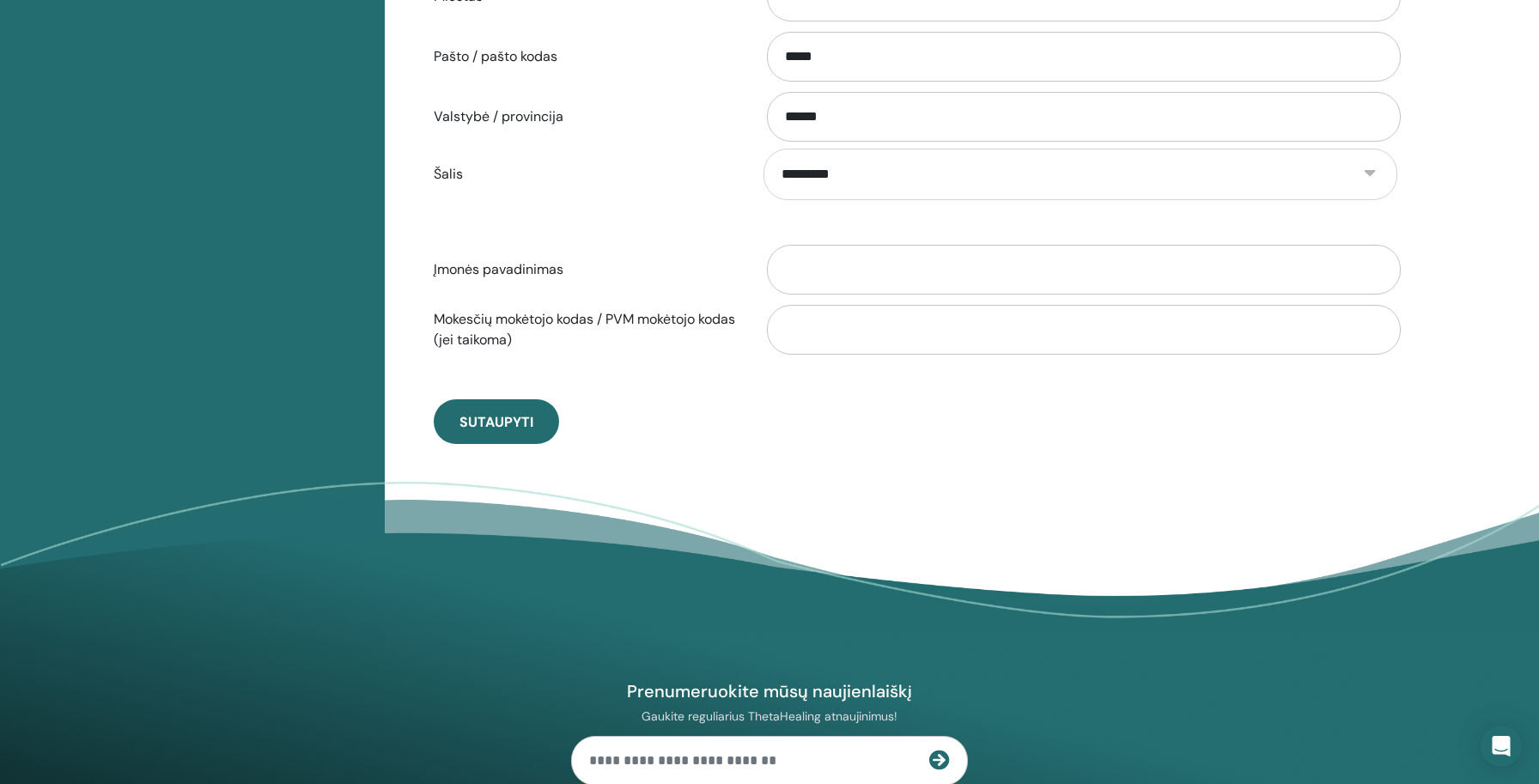 scroll, scrollTop: 710, scrollLeft: 0, axis: vertical 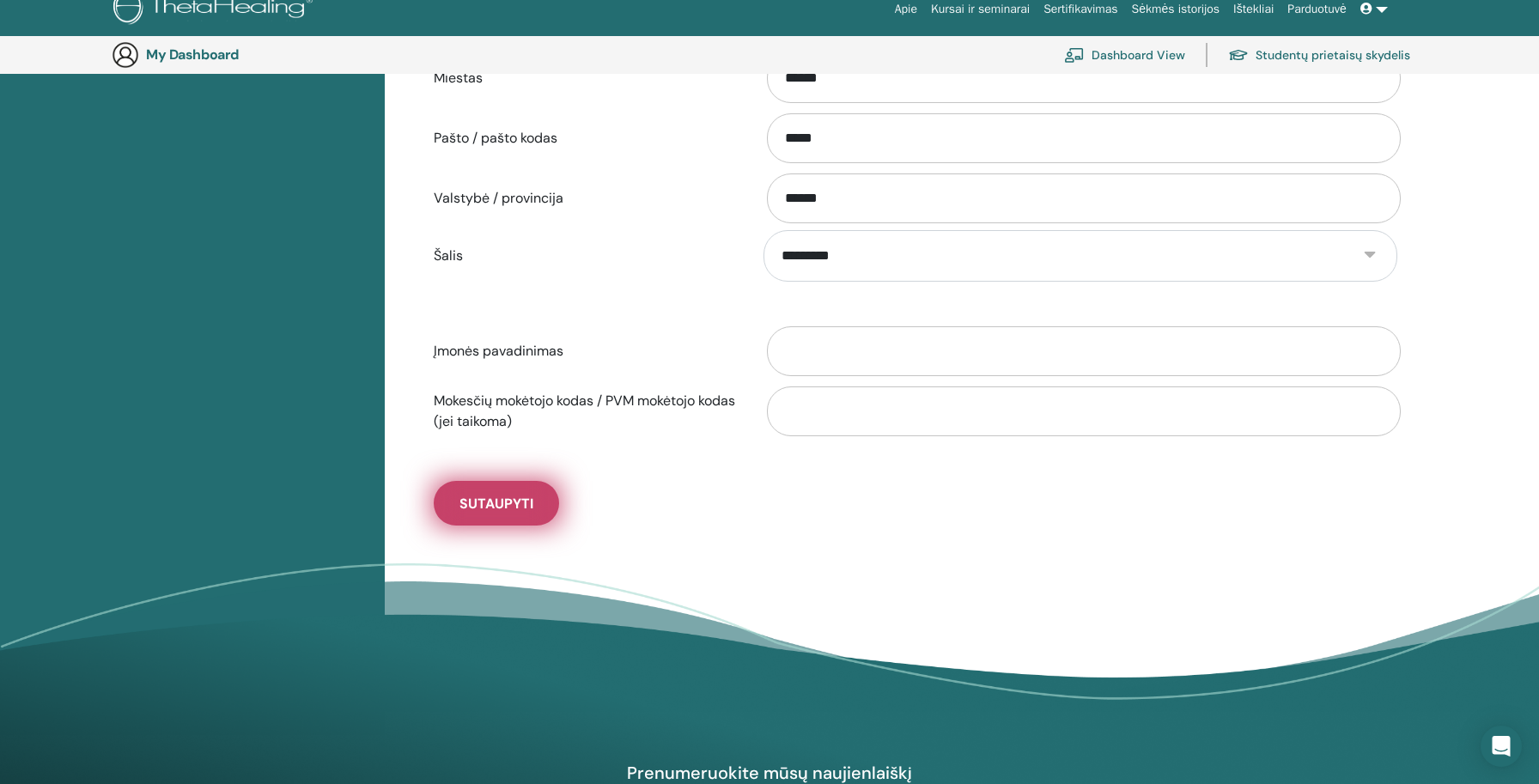 click on "Sutaupyti" at bounding box center [496, 503] 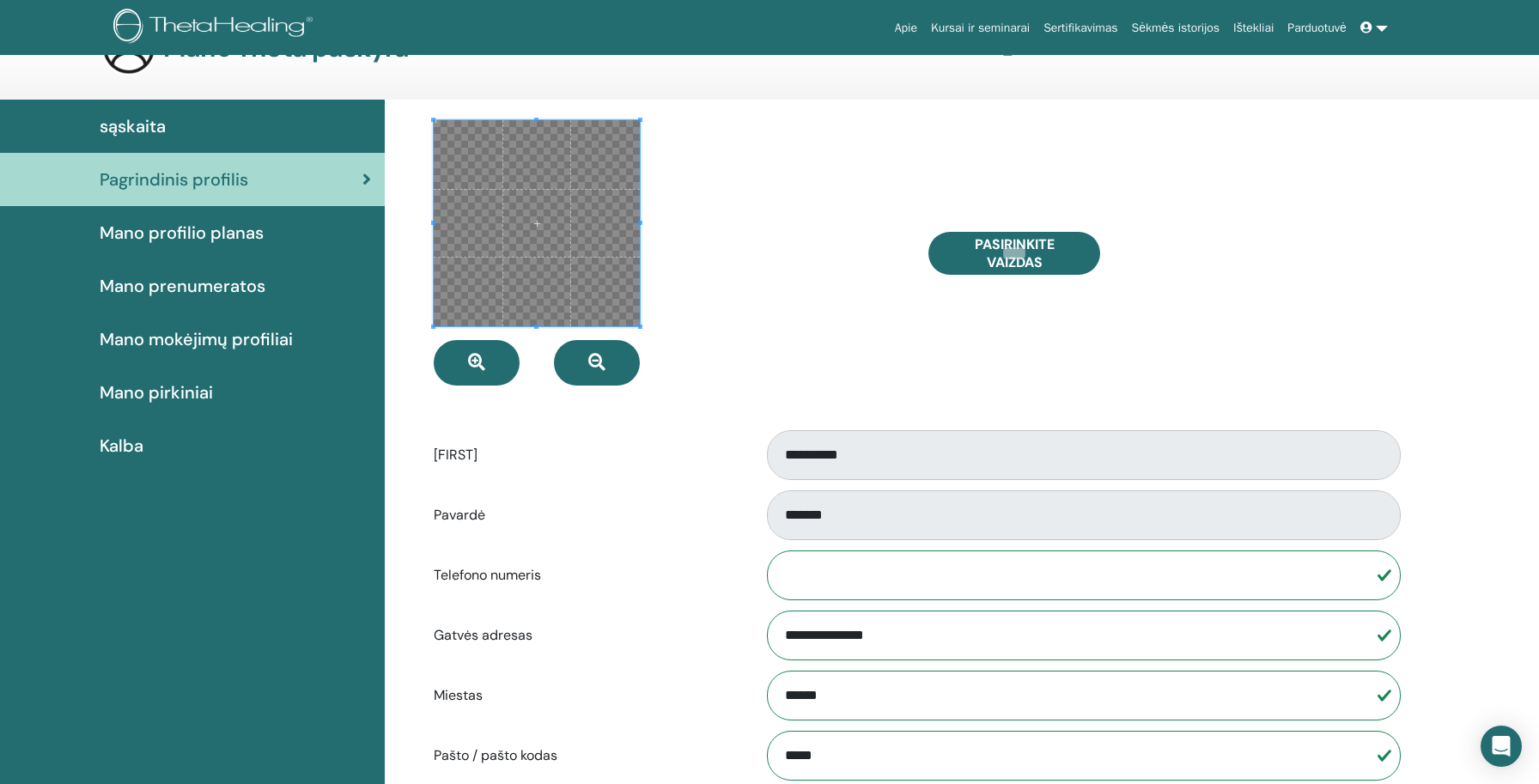 scroll, scrollTop: 0, scrollLeft: 0, axis: both 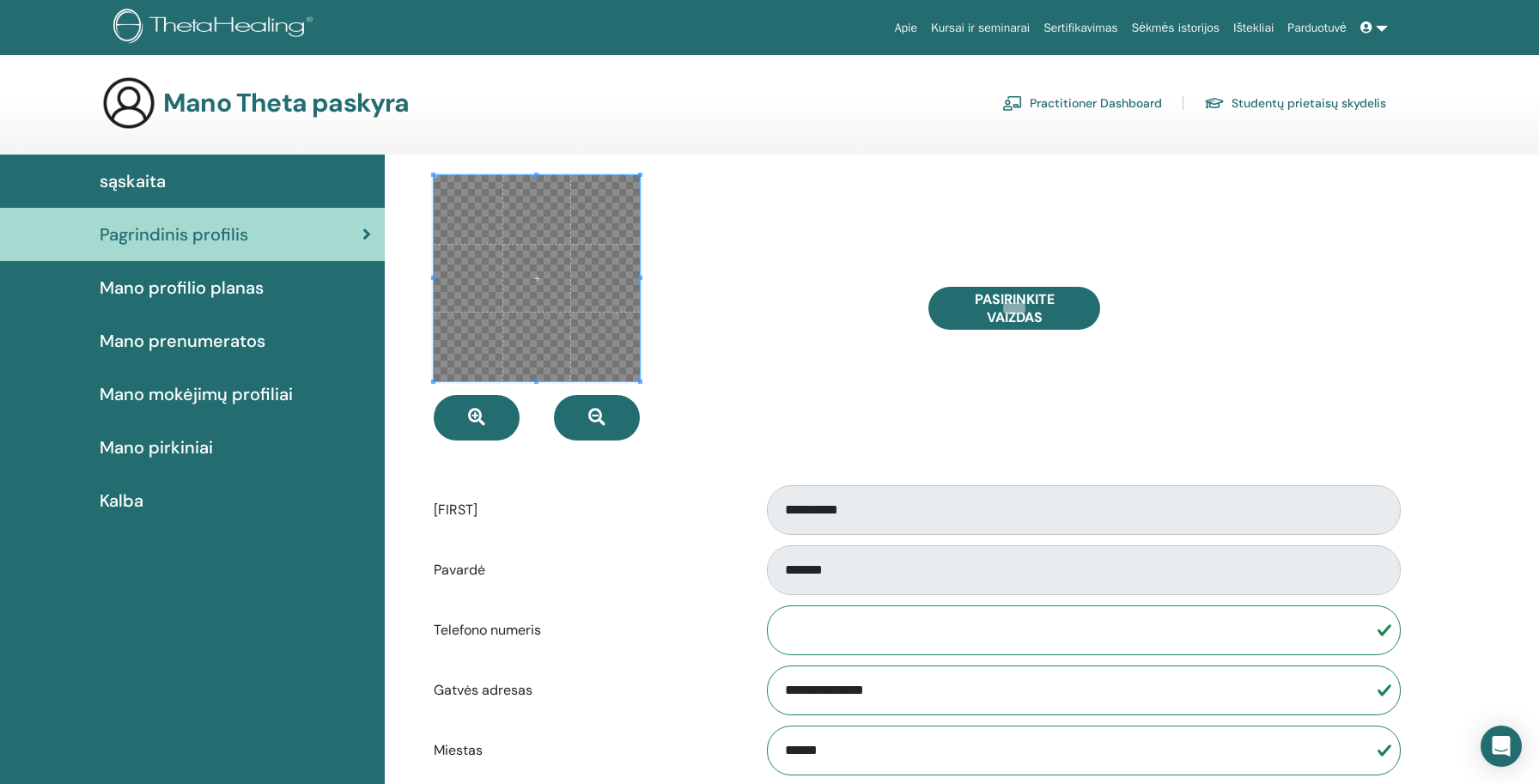 click at bounding box center (1374, 27) 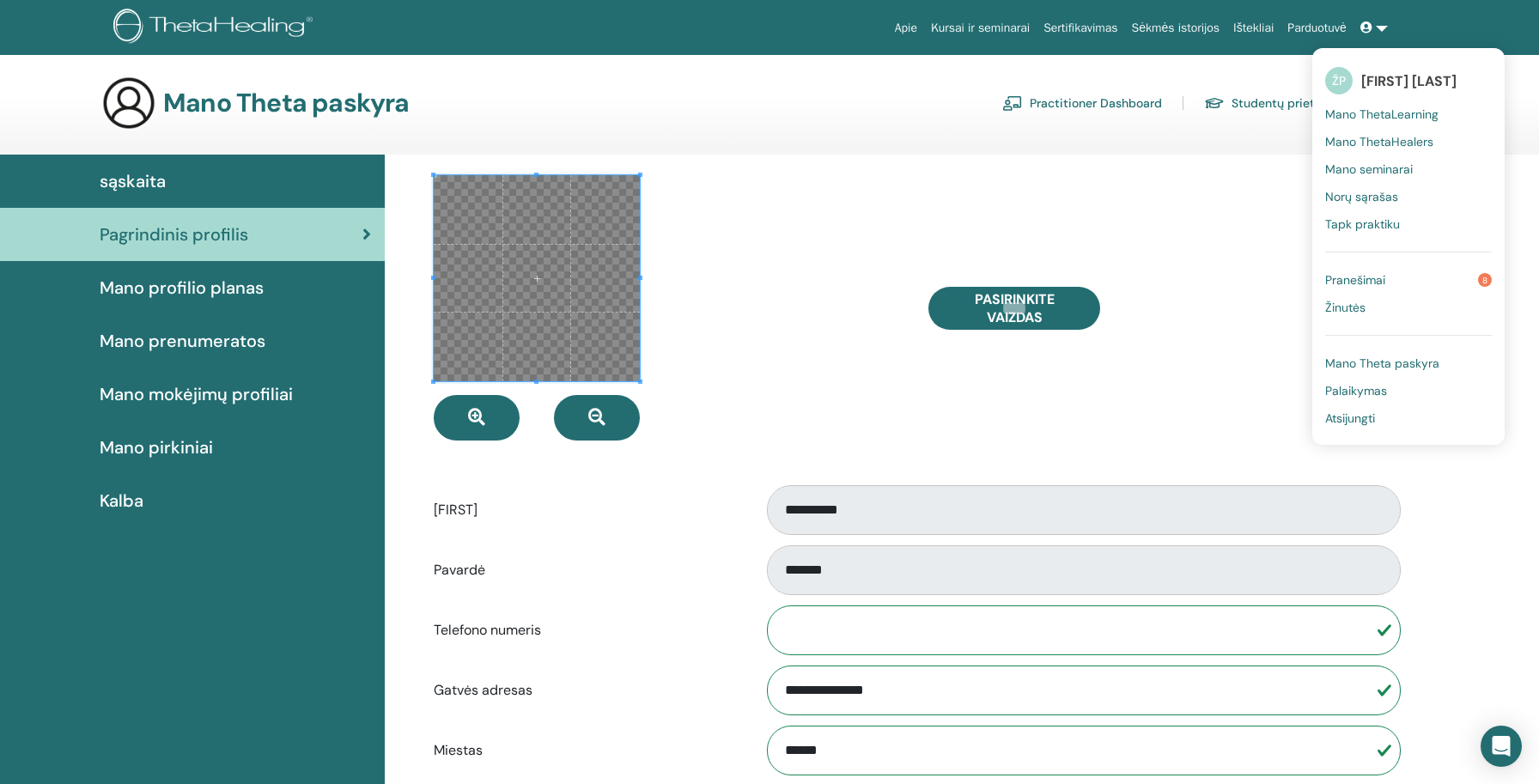 click on "Pasirinkite Vaizdas" at bounding box center [1163, 307] 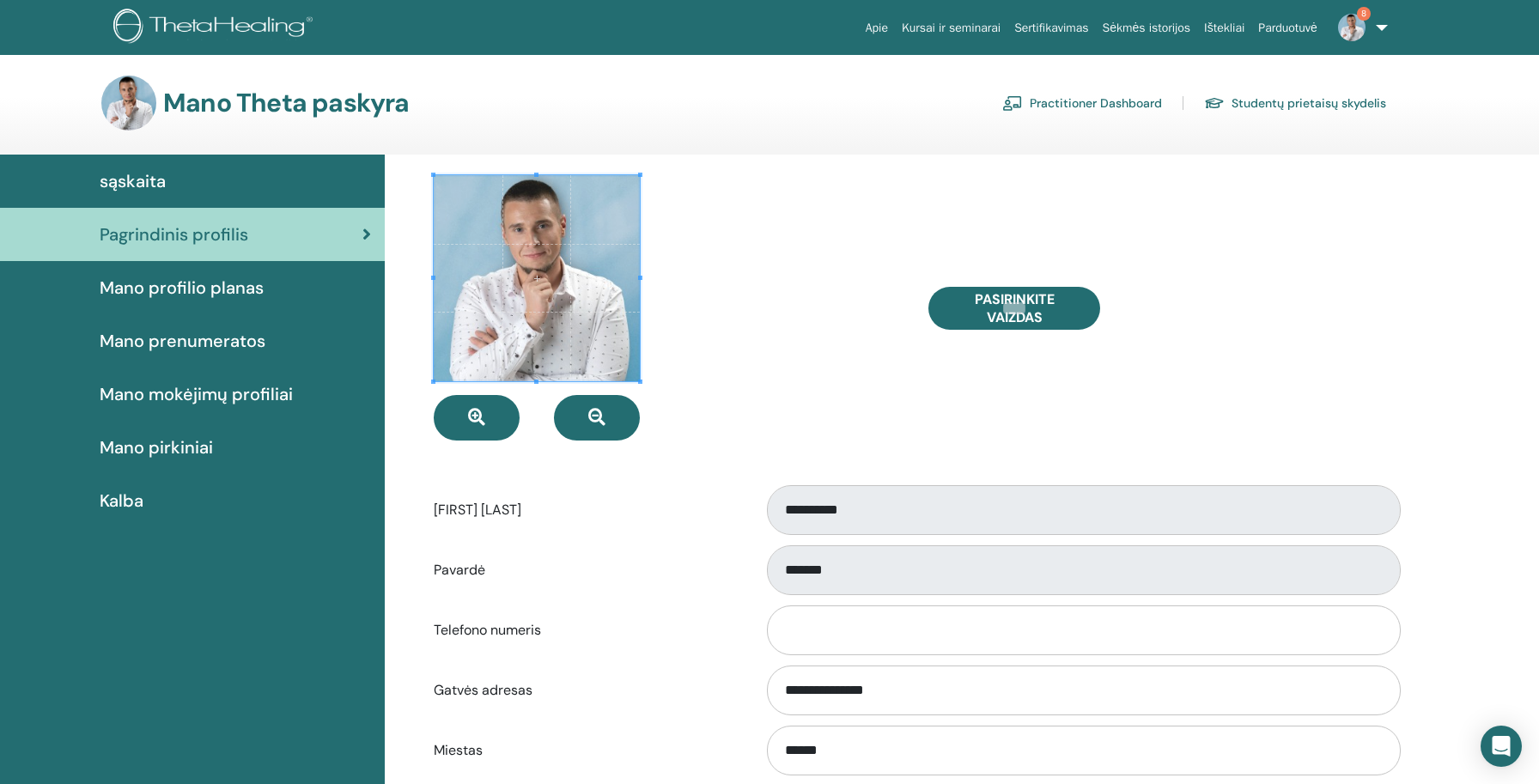 scroll, scrollTop: 0, scrollLeft: 0, axis: both 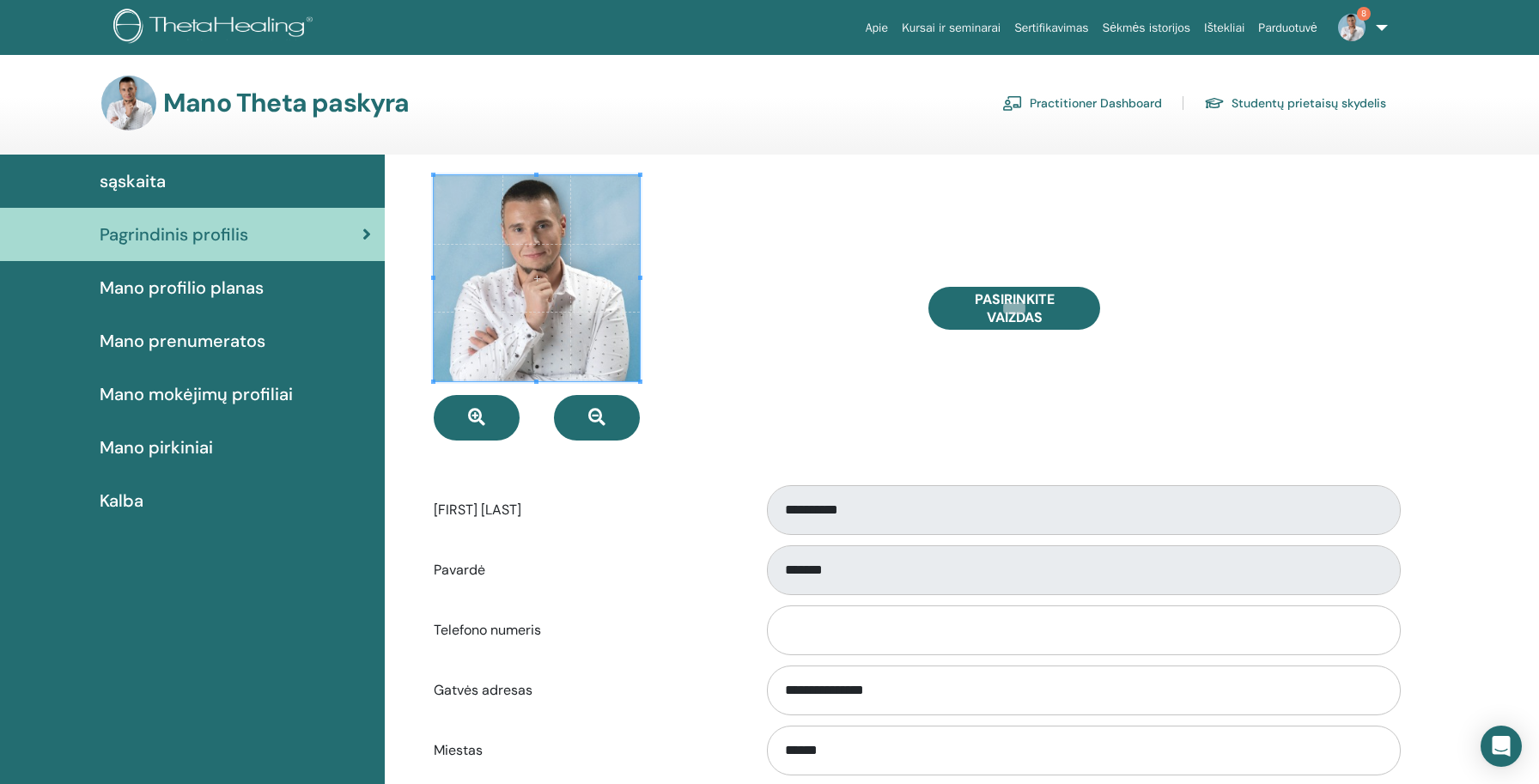click at bounding box center (1352, 27) 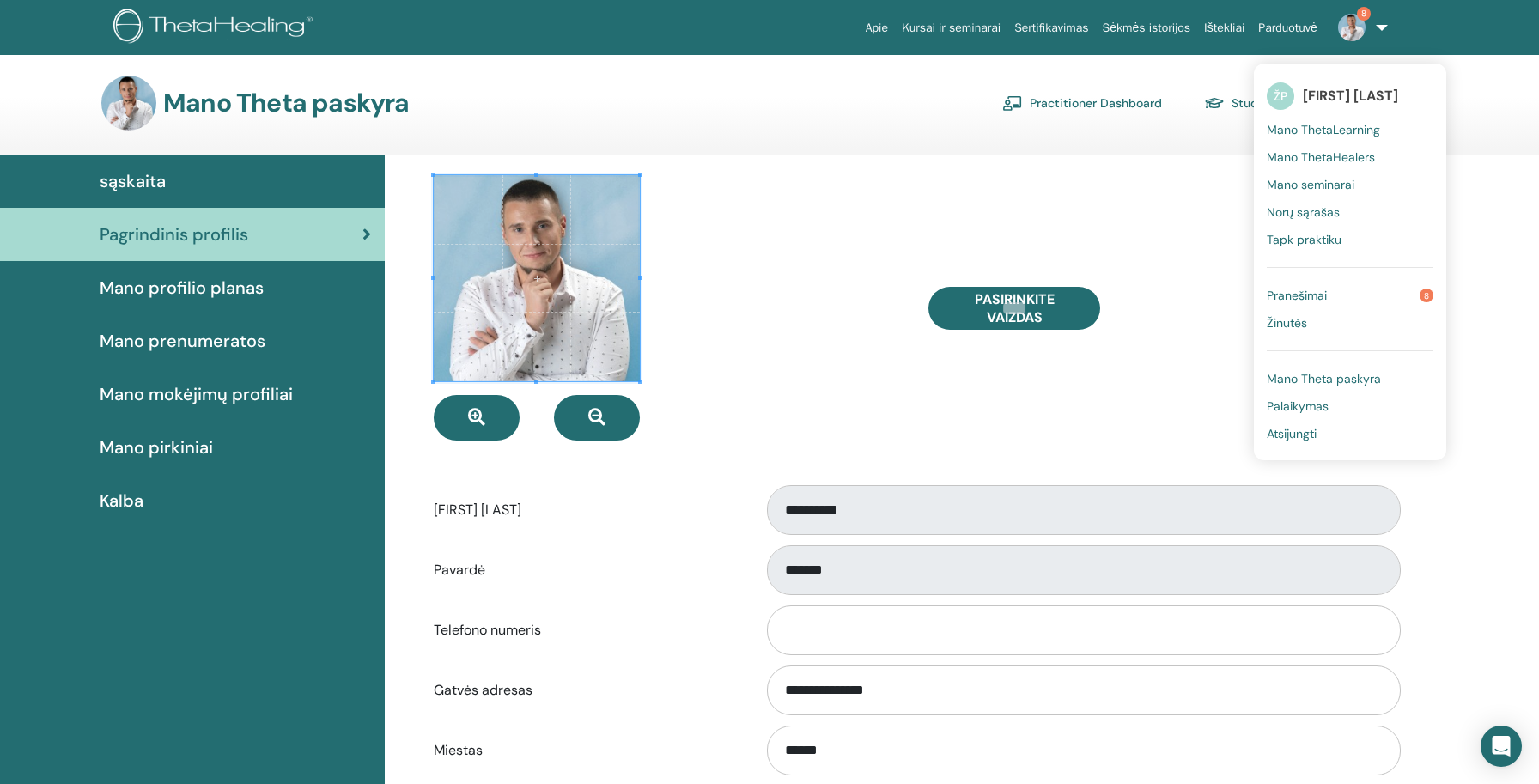 click on "Pranešimai 8" at bounding box center [1350, 295] 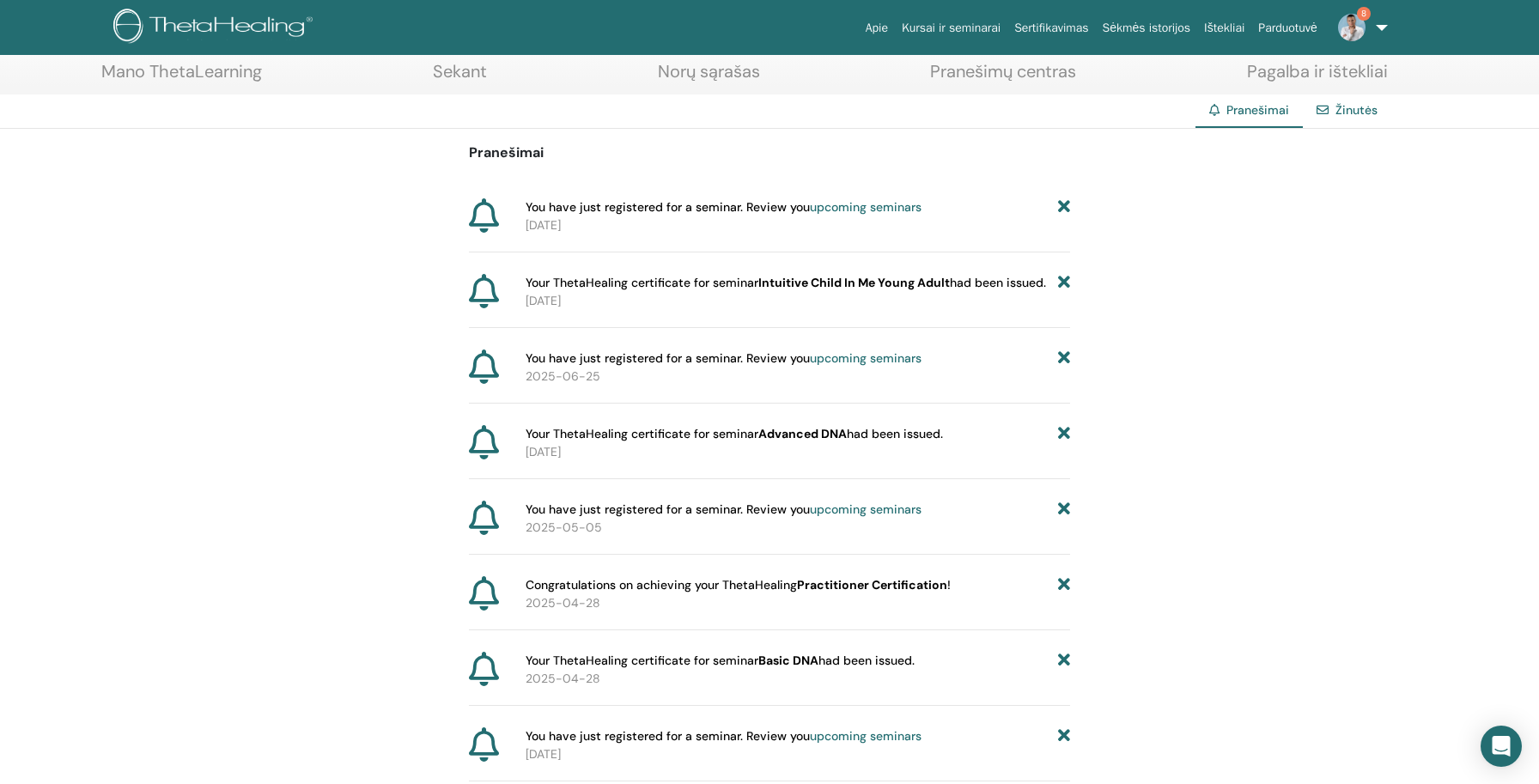 scroll, scrollTop: 0, scrollLeft: 0, axis: both 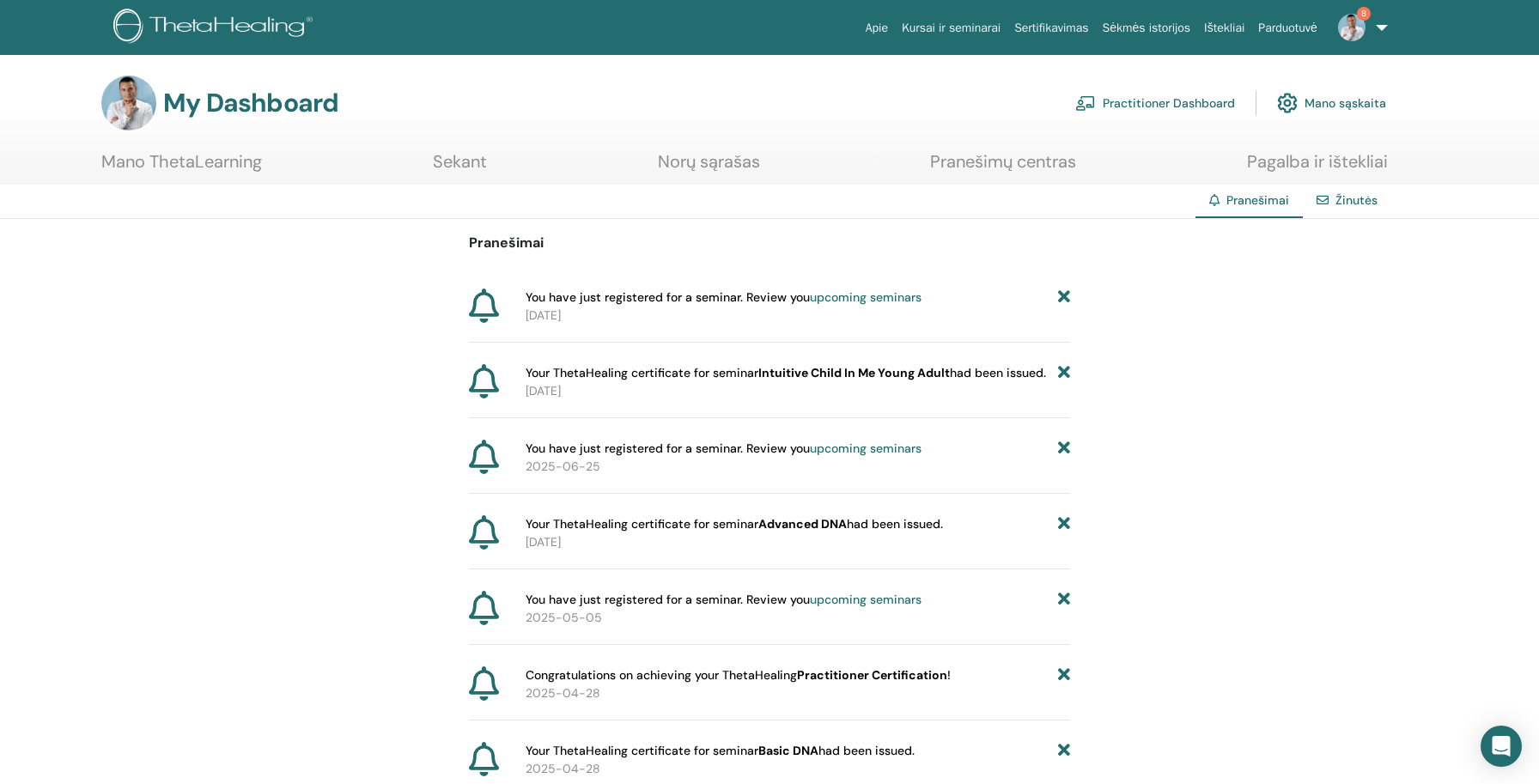 click on "Sertifikavimas" at bounding box center [1051, 27] 